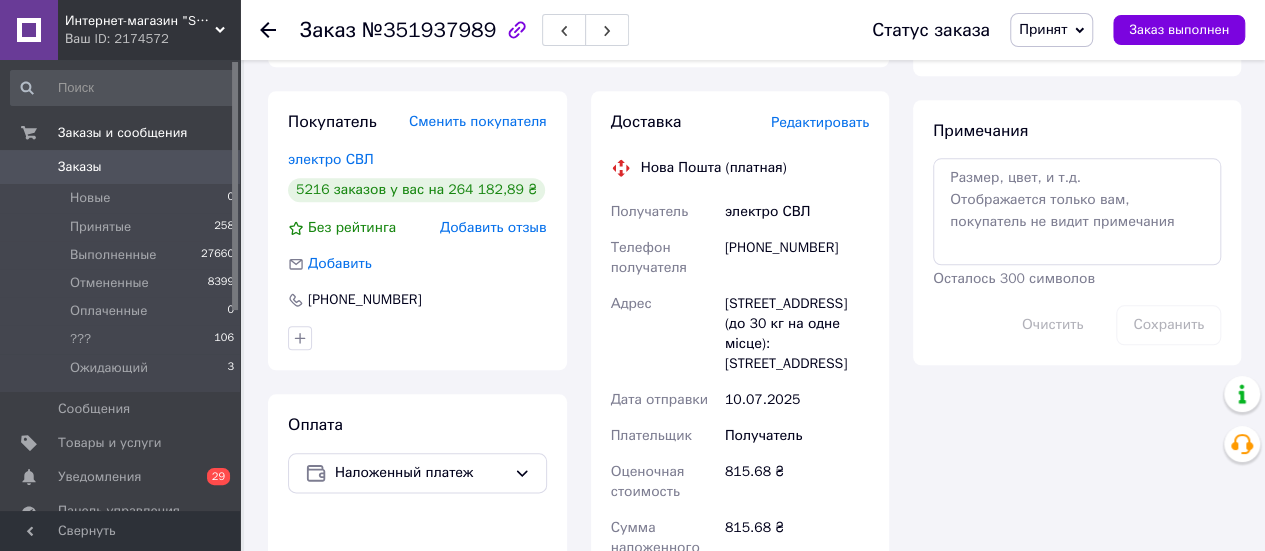 scroll, scrollTop: 862, scrollLeft: 0, axis: vertical 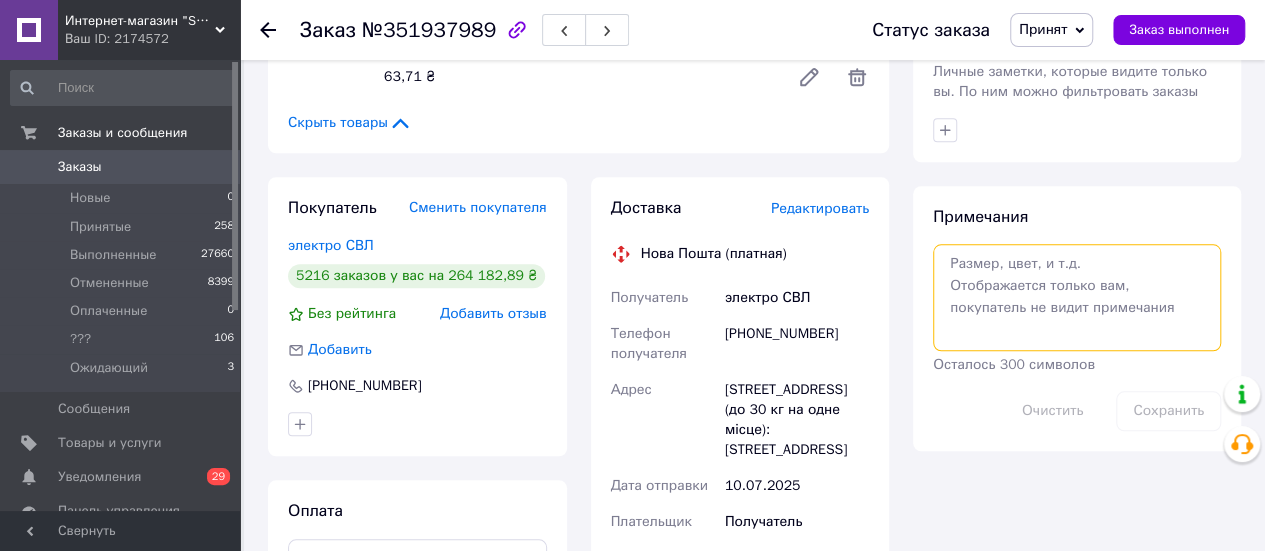 click at bounding box center [1077, 297] 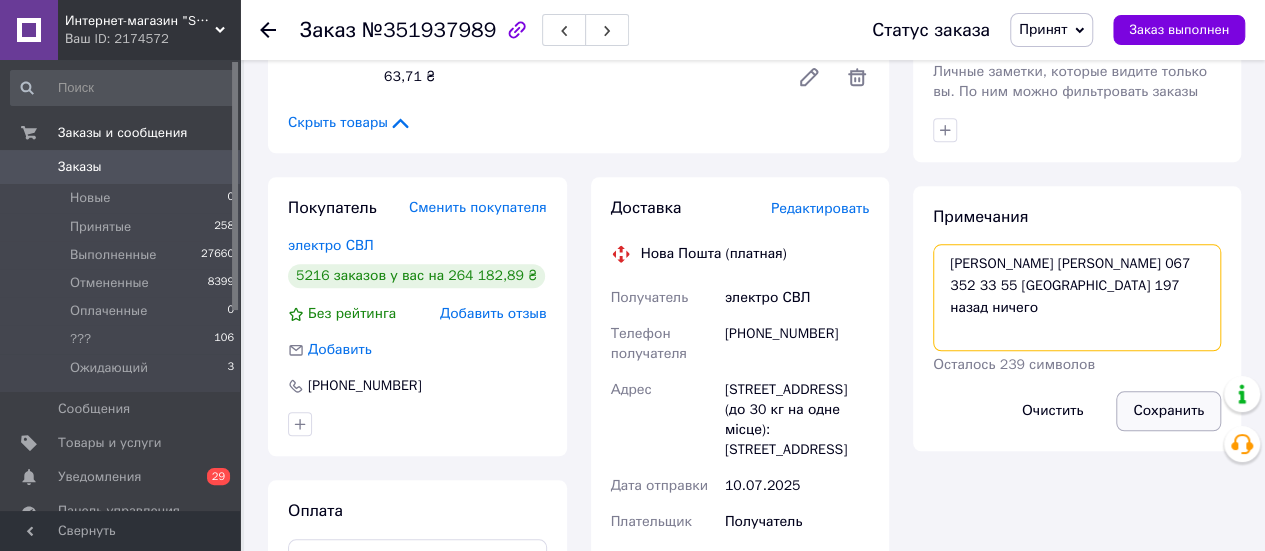 type on "[PERSON_NAME] [PERSON_NAME] 067 352 33 55 [GEOGRAPHIC_DATA] 197 назад ничего" 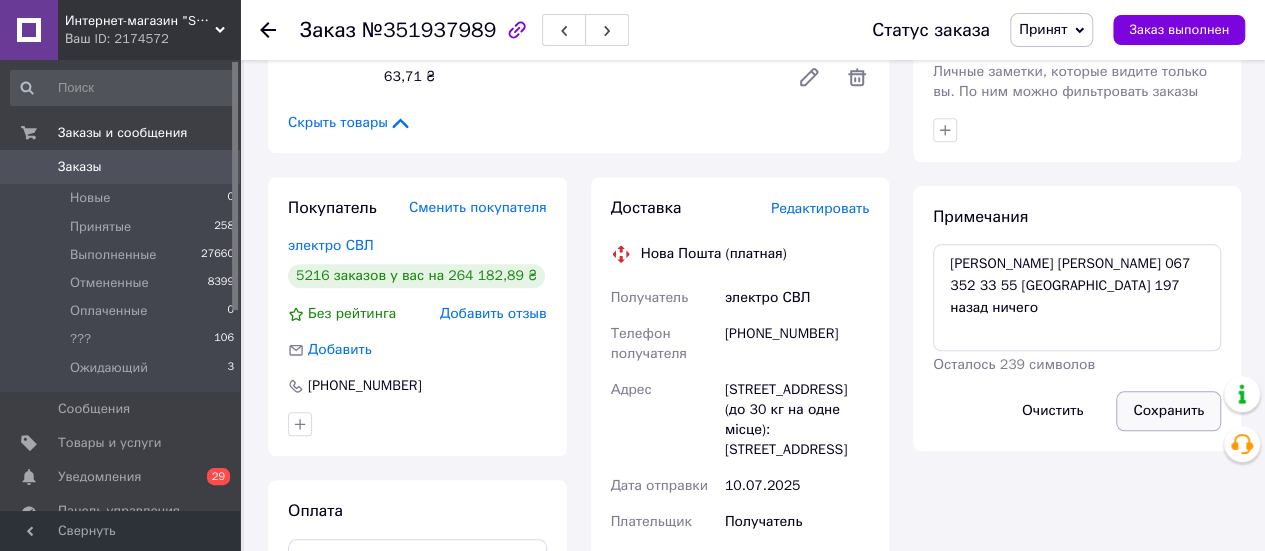 click on "Сохранить" at bounding box center (1168, 411) 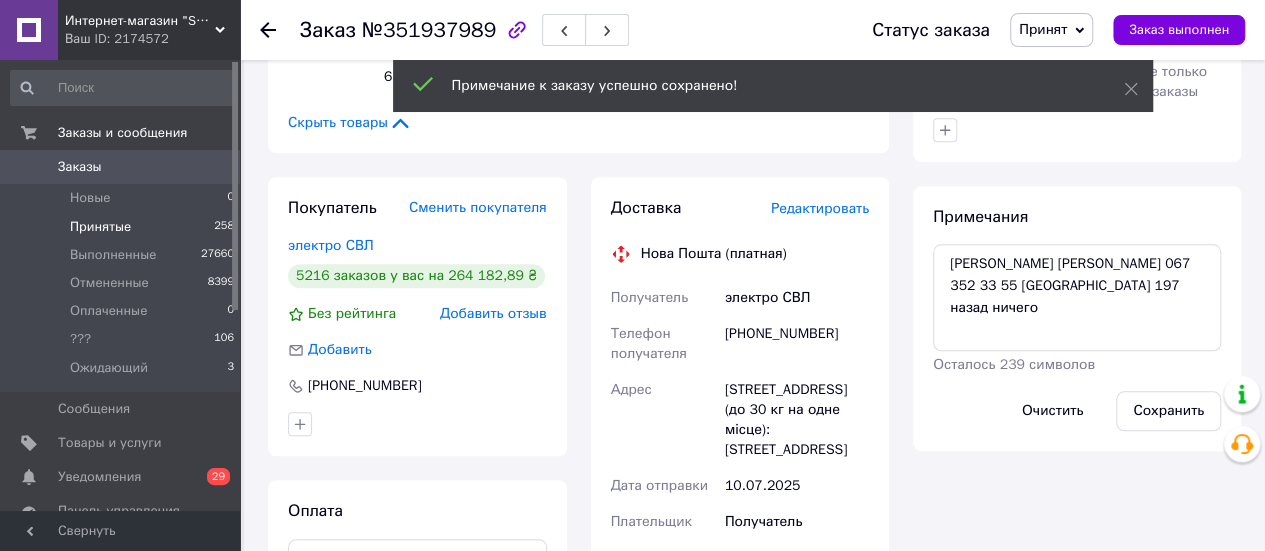 click on "Принятые" at bounding box center [100, 227] 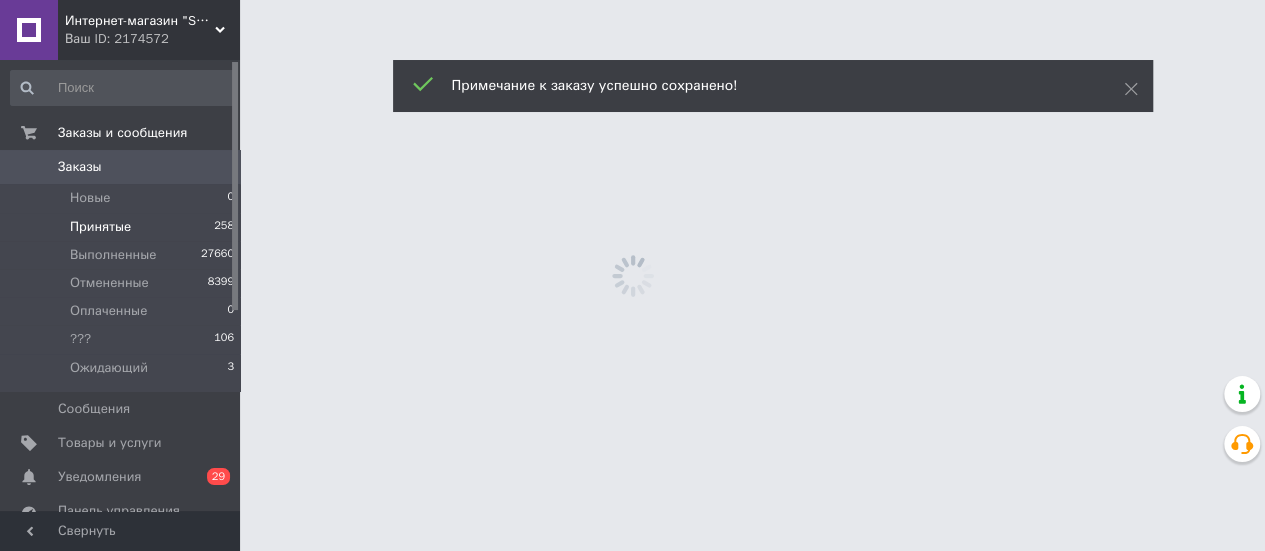 scroll, scrollTop: 0, scrollLeft: 0, axis: both 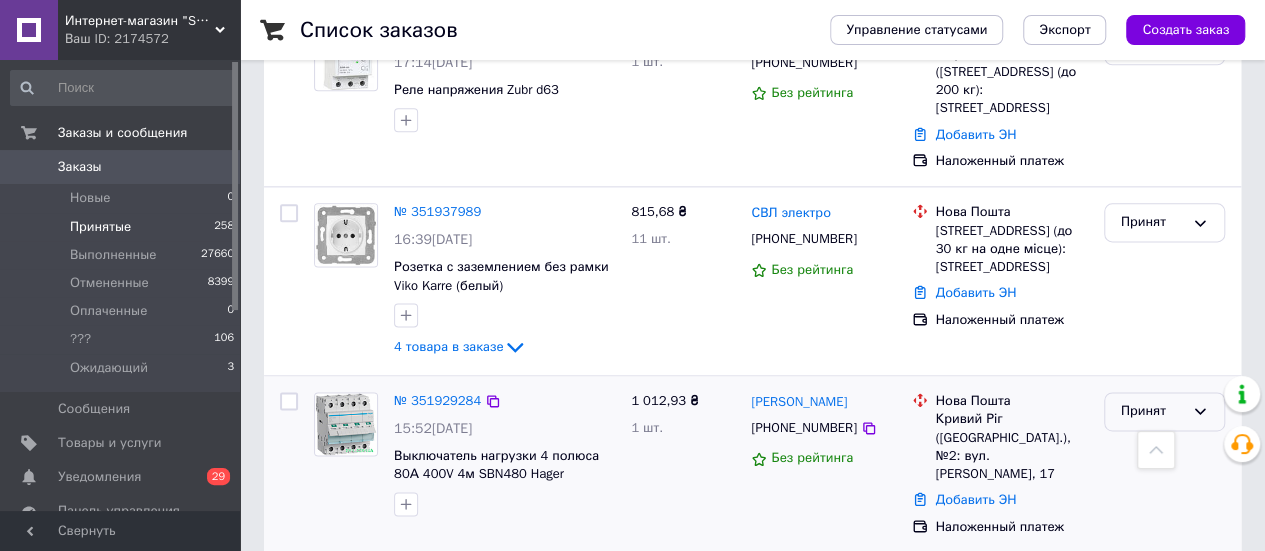 click on "Принят" at bounding box center [1152, 411] 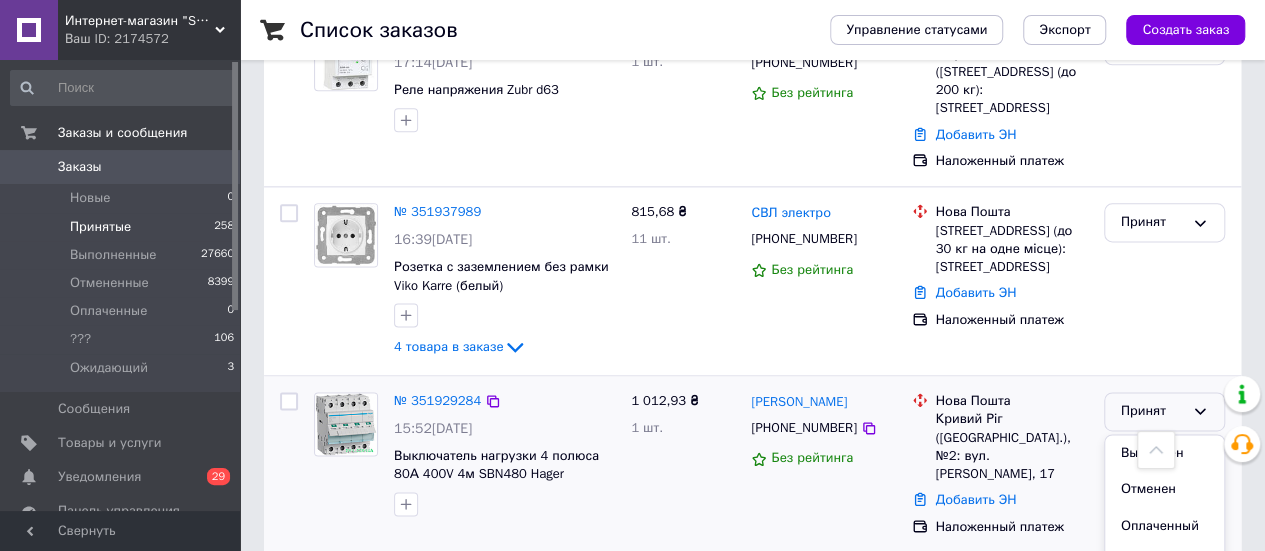 drag, startPoint x: 1129, startPoint y: 426, endPoint x: 1116, endPoint y: 424, distance: 13.152946 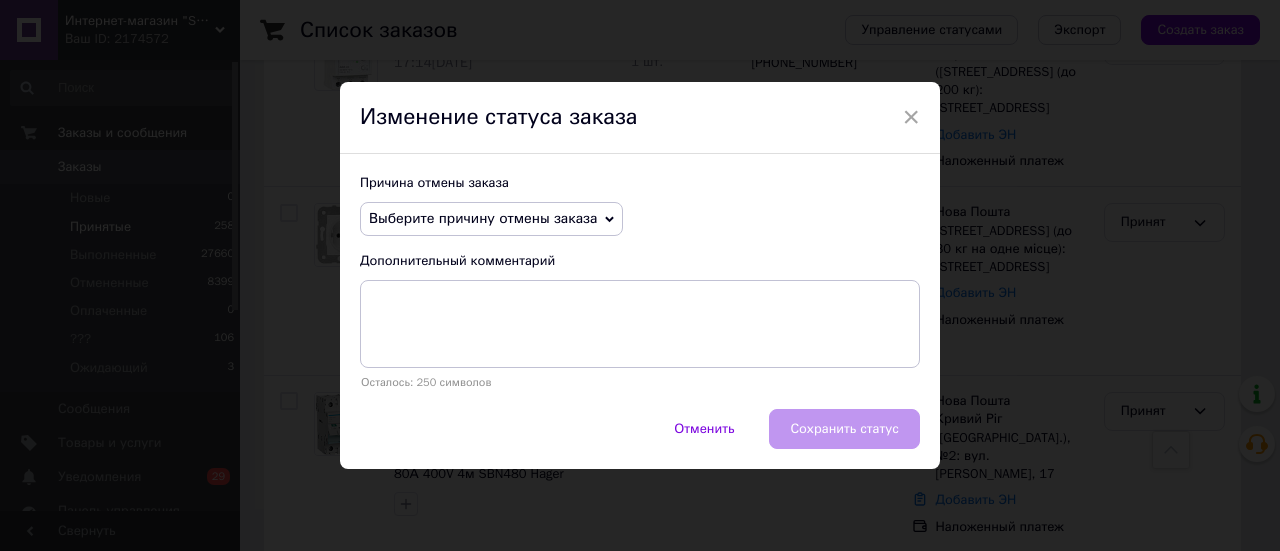 click on "Выберите причину отмены заказа" at bounding box center [483, 218] 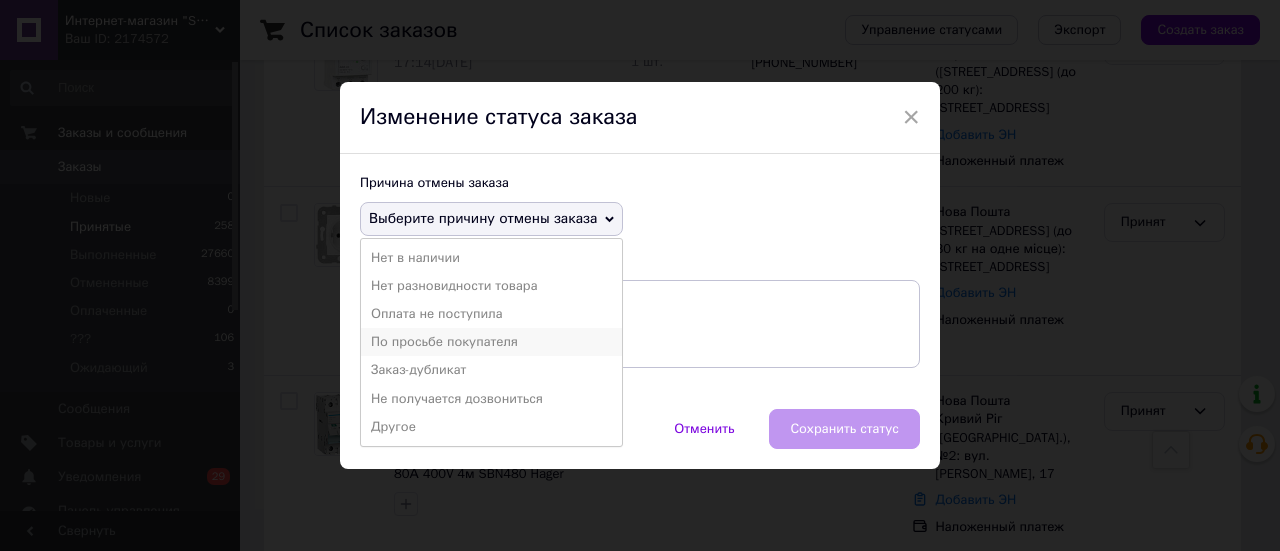 click on "По просьбе покупателя" at bounding box center (491, 342) 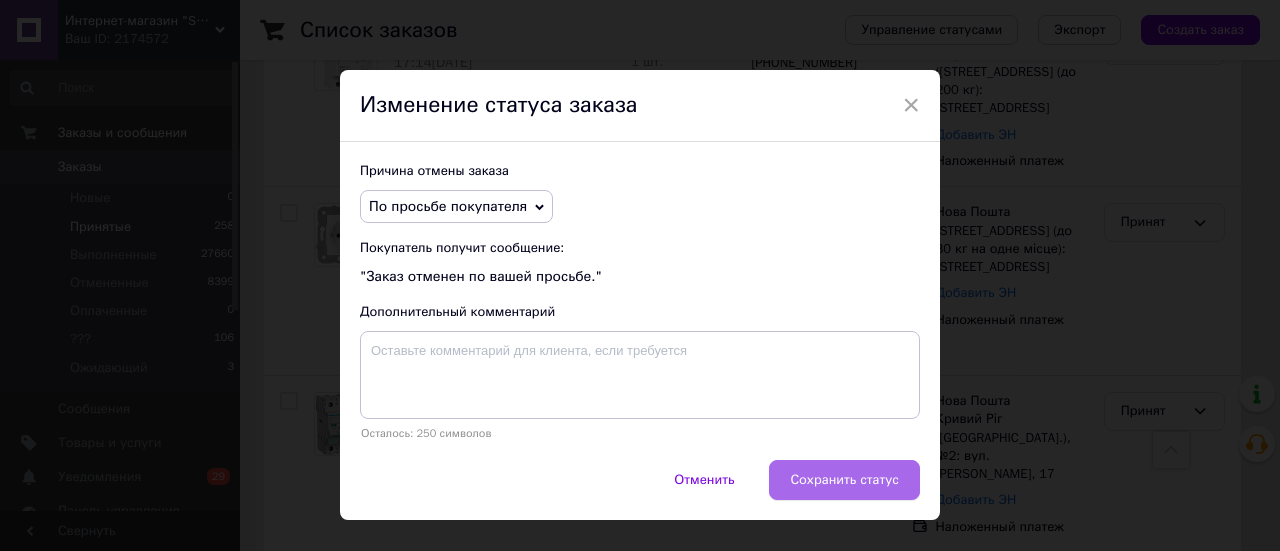 click on "Сохранить статус" at bounding box center [844, 480] 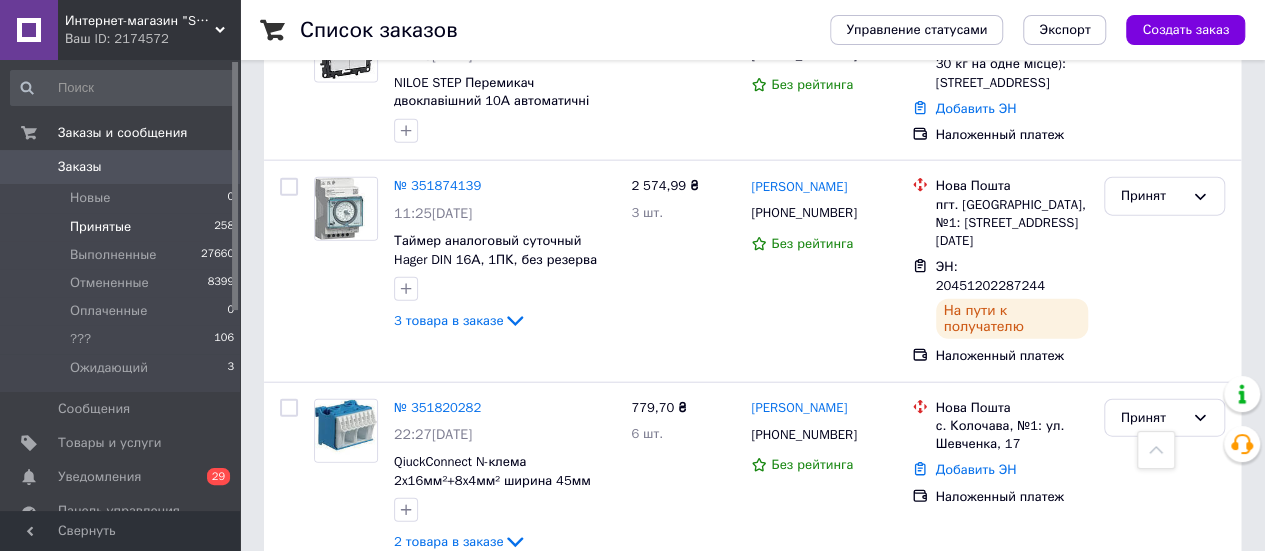 scroll, scrollTop: 2400, scrollLeft: 0, axis: vertical 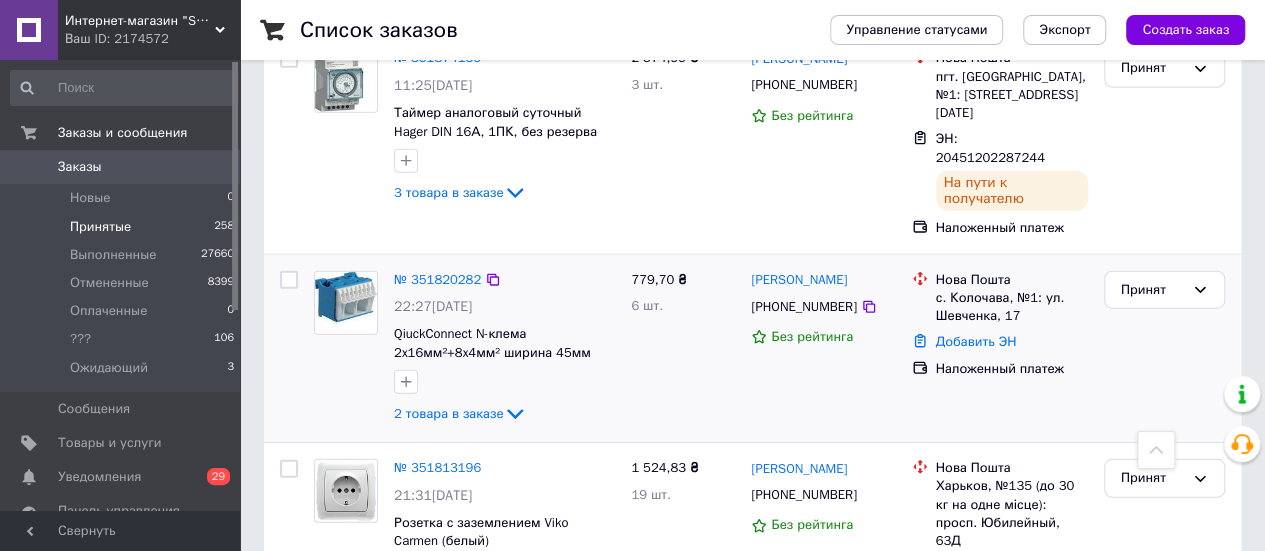click at bounding box center (289, 280) 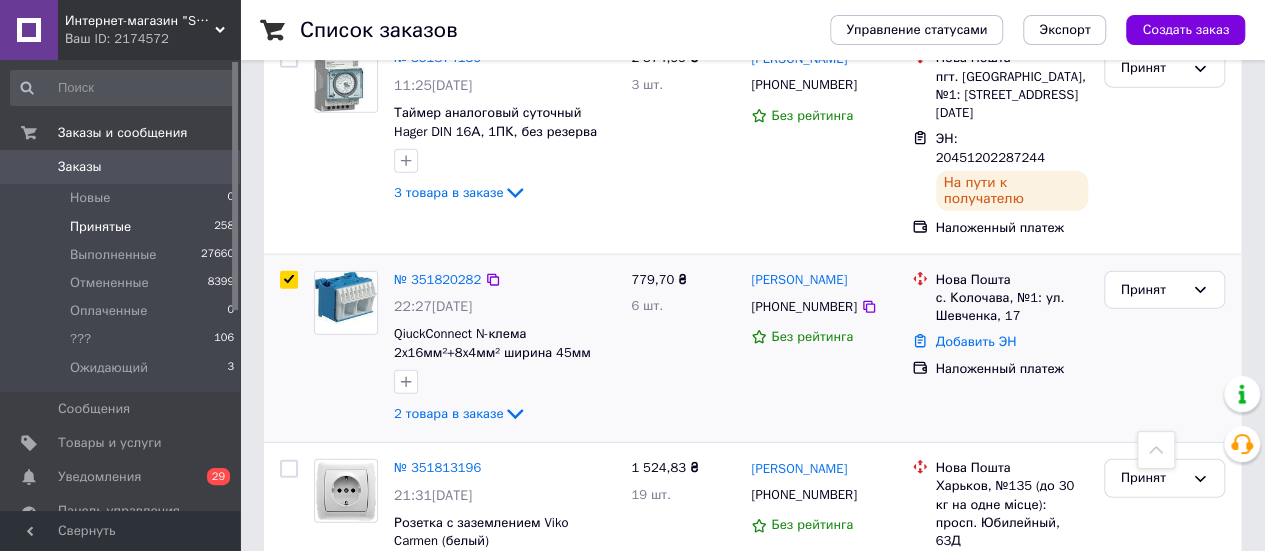 checkbox on "true" 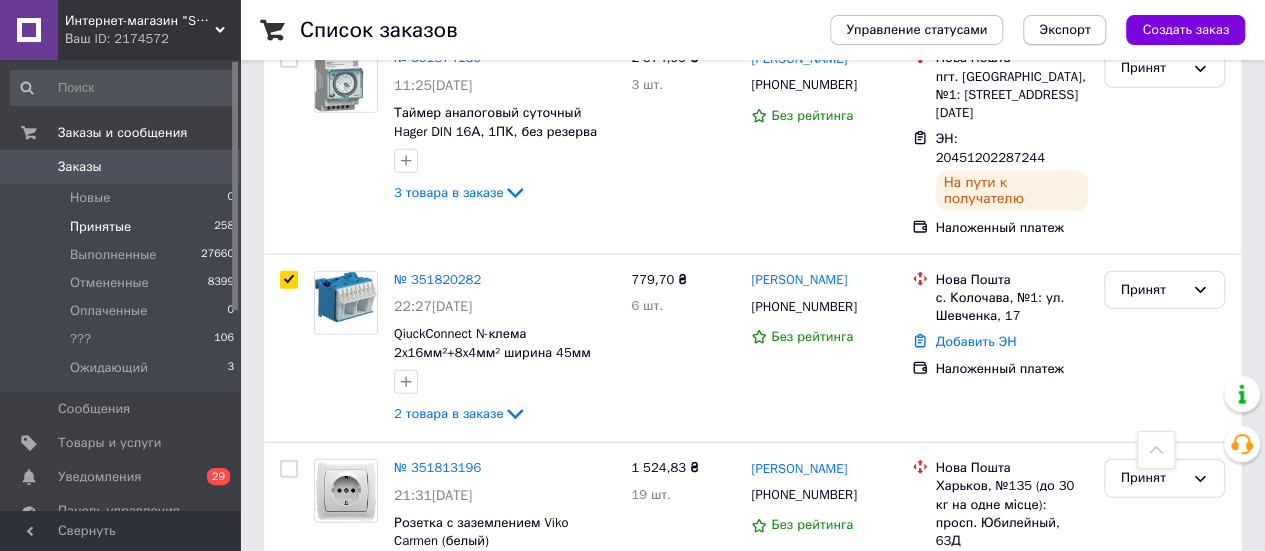 click on "Экспорт" at bounding box center [1064, 30] 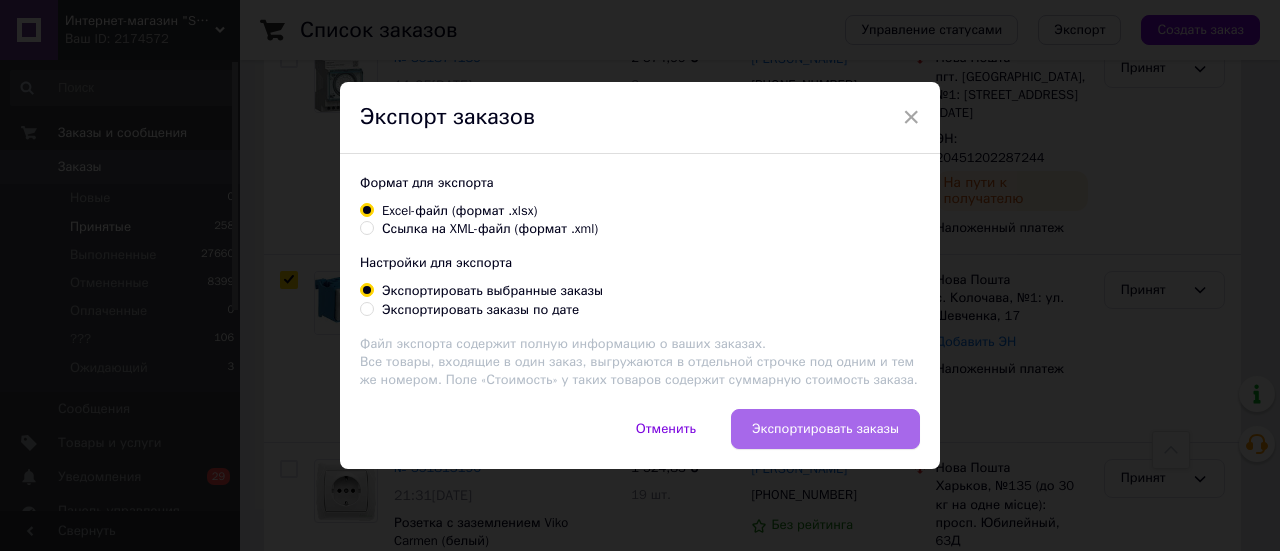 click on "Экспортировать заказы" at bounding box center (825, 429) 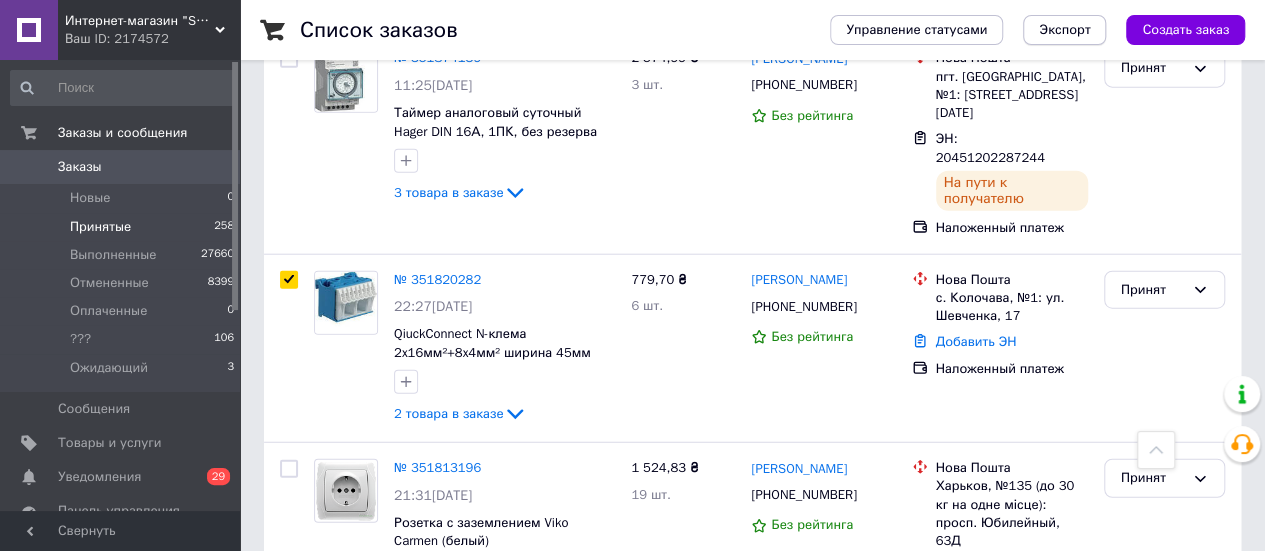 click on "Экспорт" at bounding box center [1064, 30] 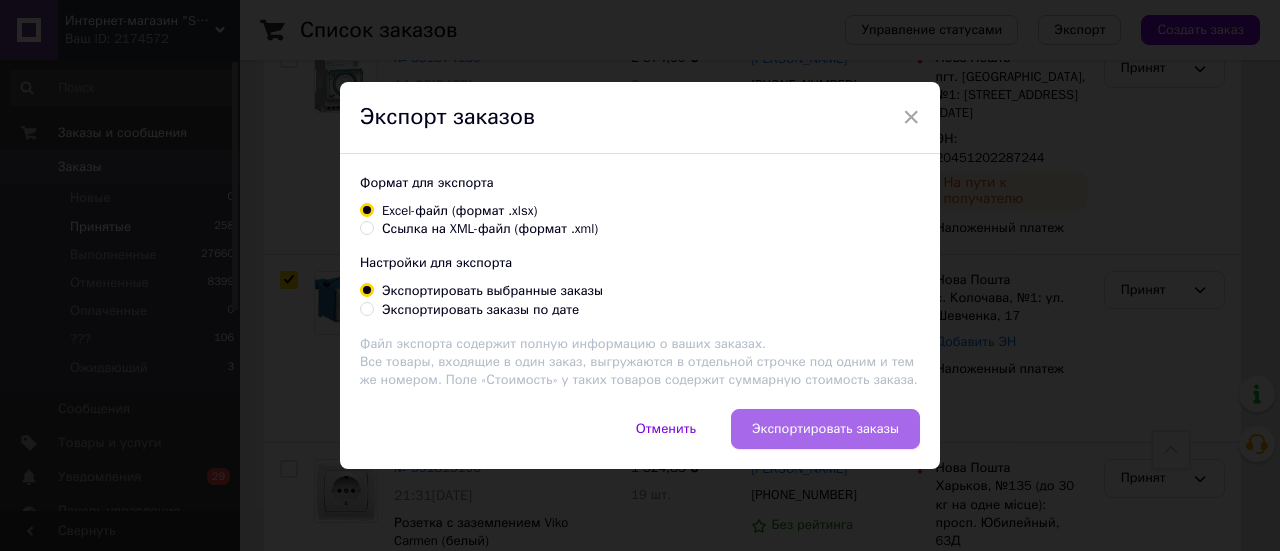 click on "Экспортировать заказы" at bounding box center [825, 429] 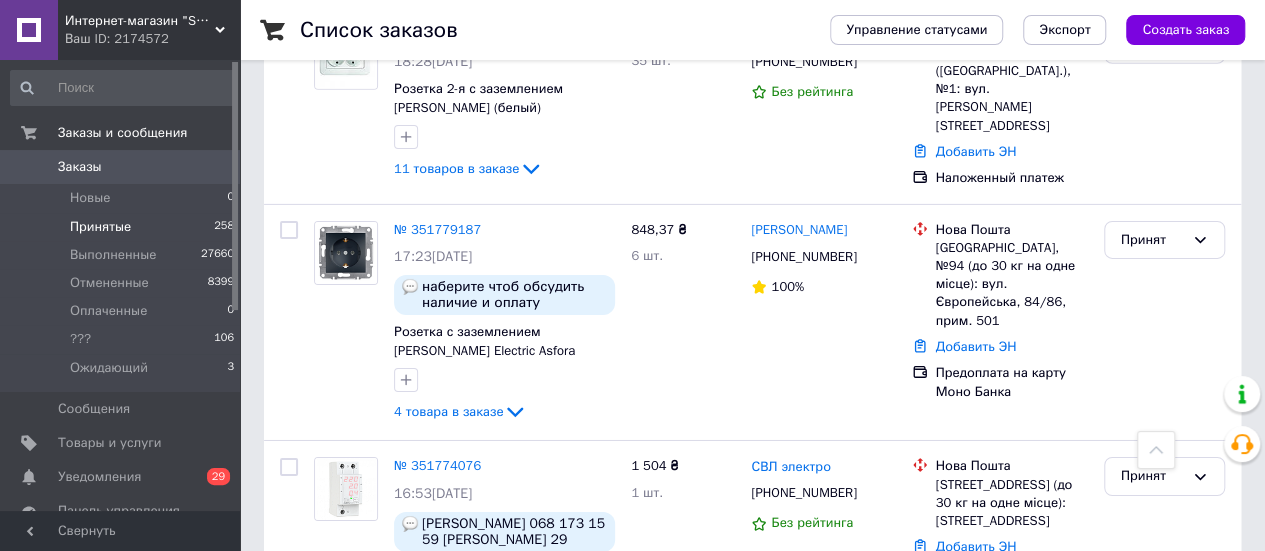 scroll, scrollTop: 3200, scrollLeft: 0, axis: vertical 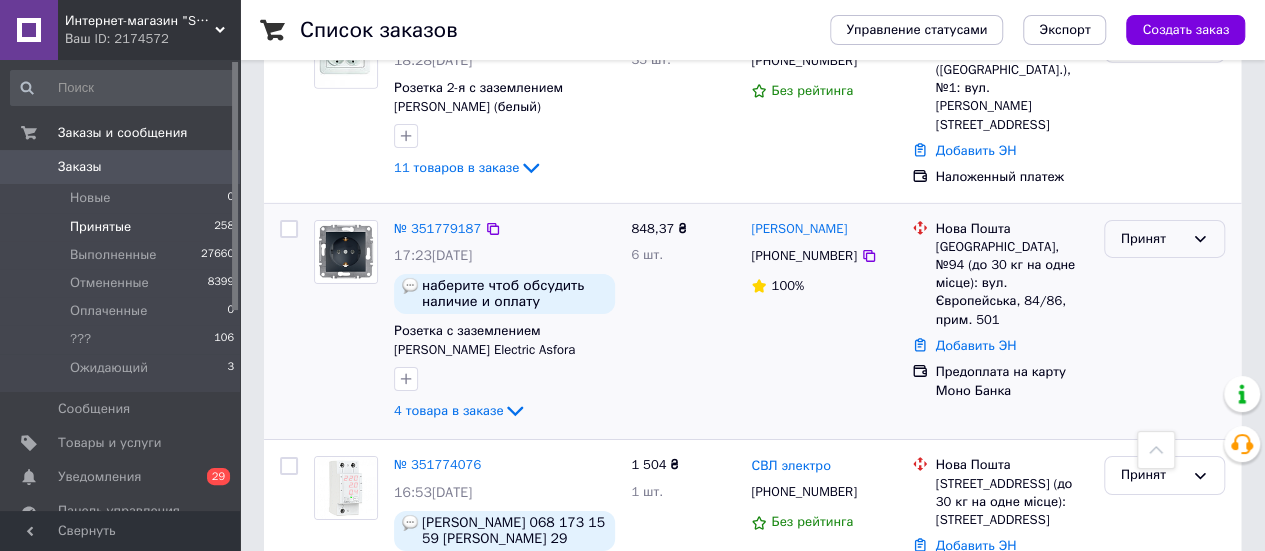 click on "Принят" at bounding box center [1152, 239] 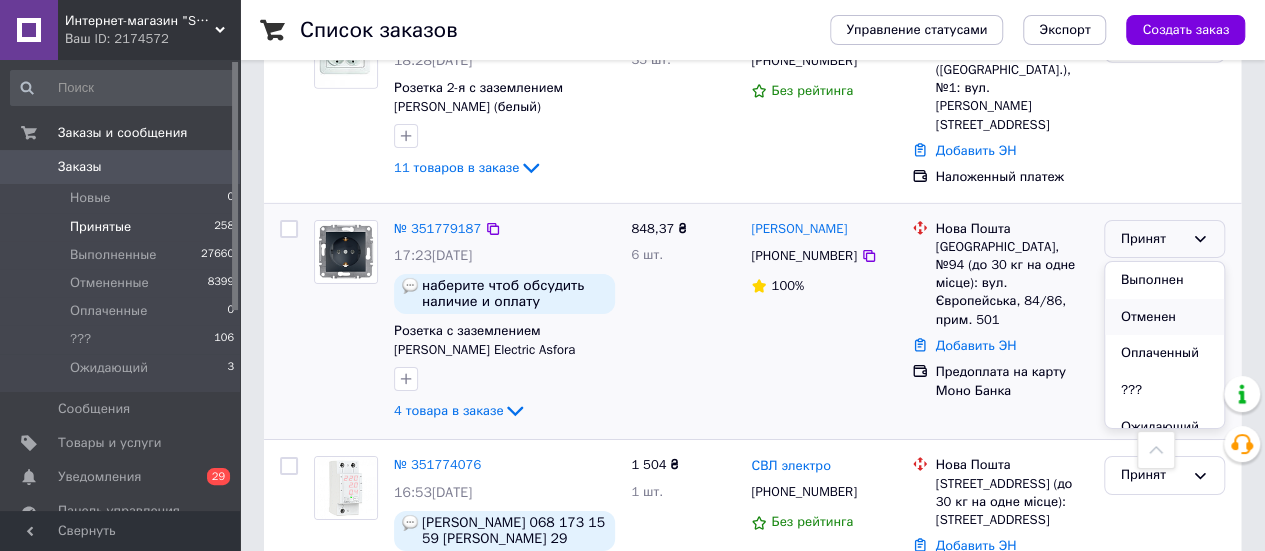 click on "Отменен" at bounding box center [1164, 317] 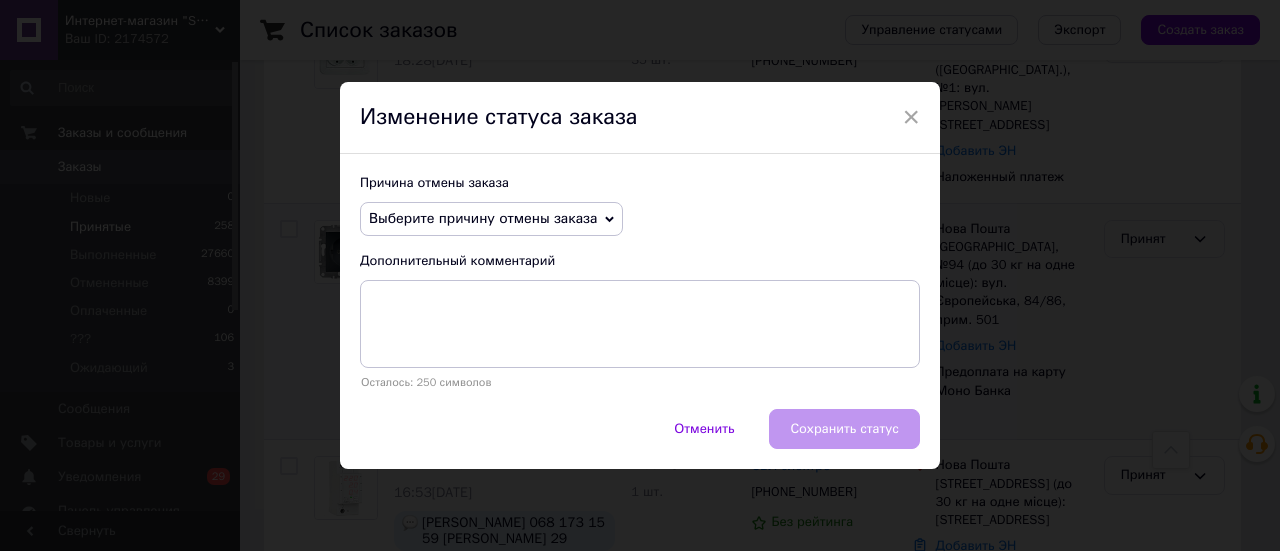 click on "Выберите причину отмены заказа" at bounding box center [483, 218] 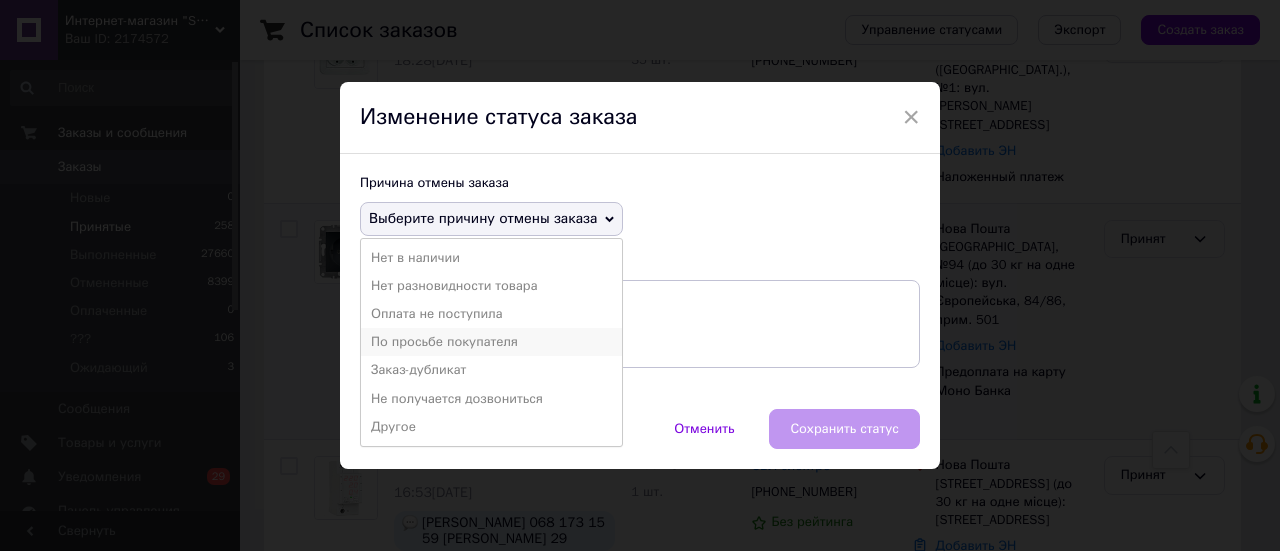 click on "По просьбе покупателя" at bounding box center (491, 342) 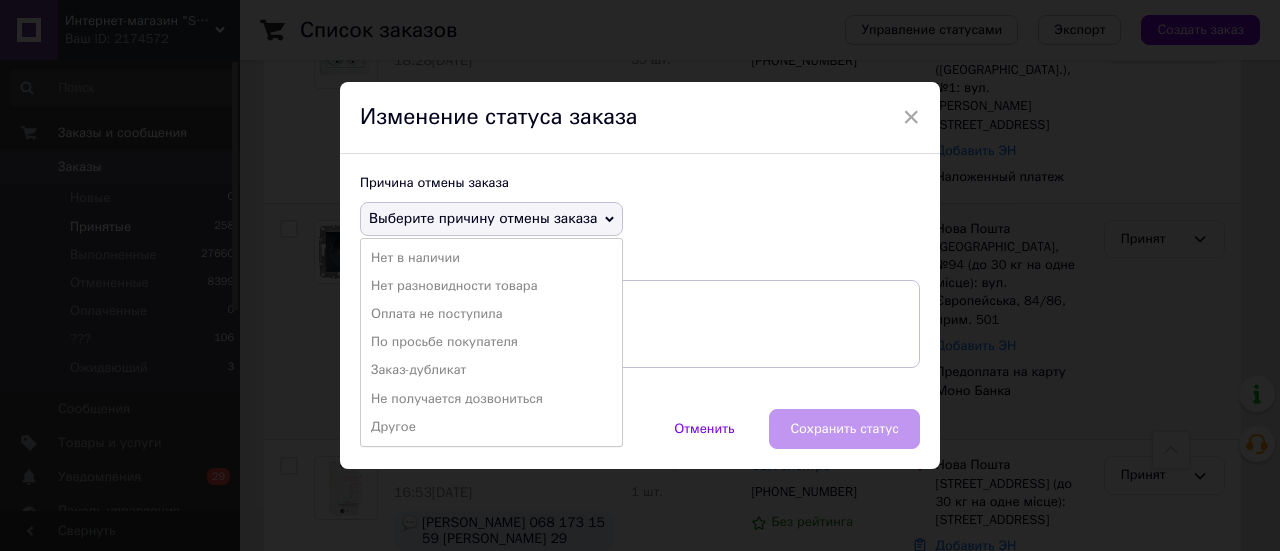 checkbox on "true" 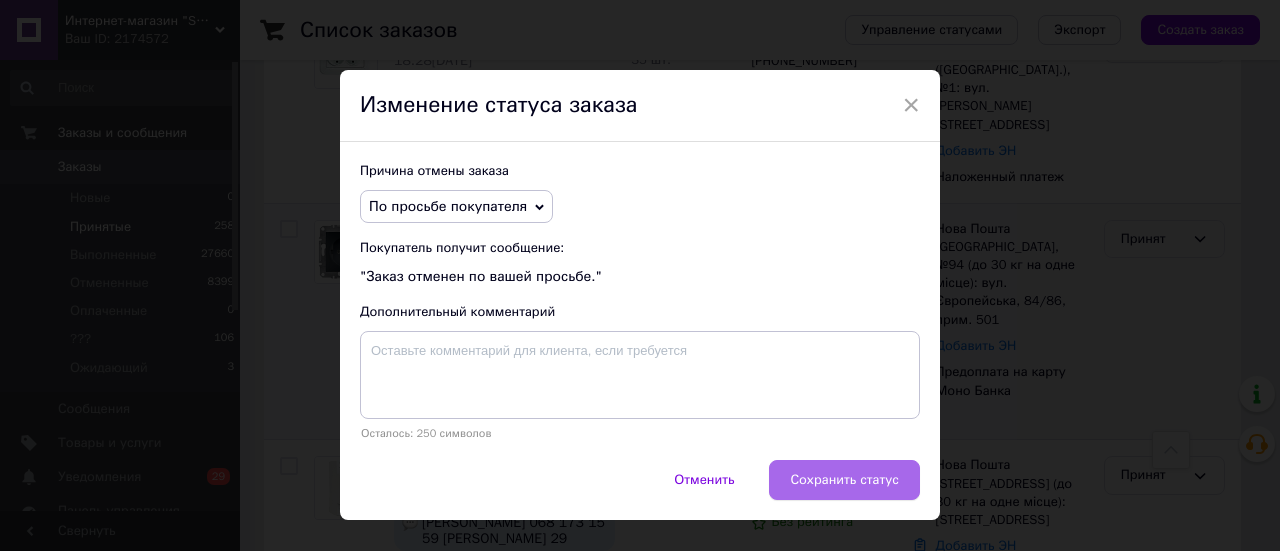 click on "Сохранить статус" at bounding box center (844, 480) 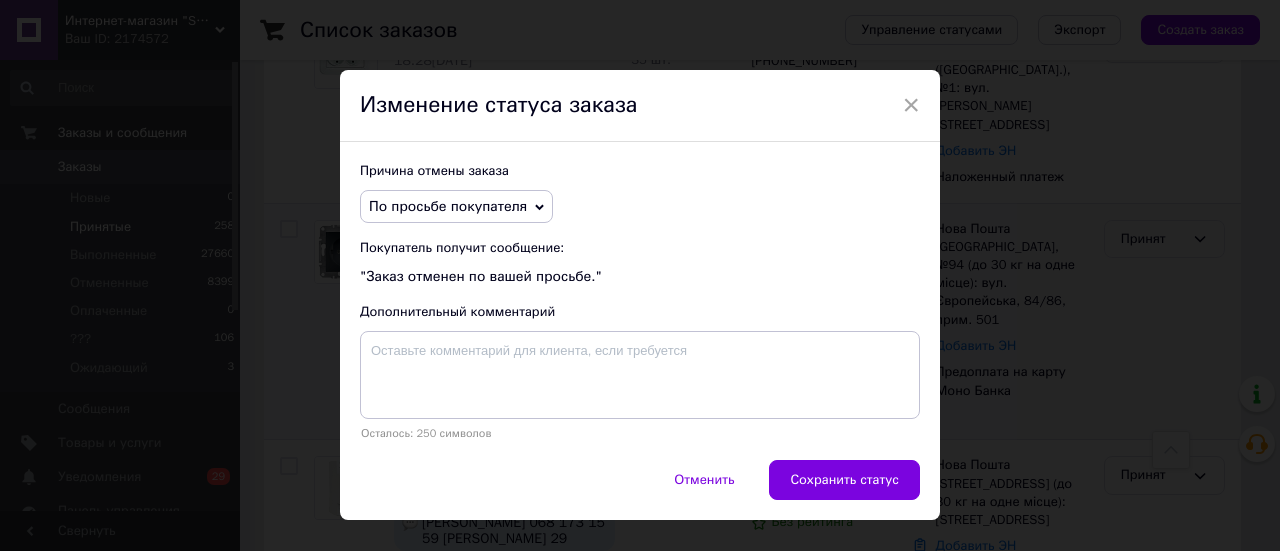 checkbox on "false" 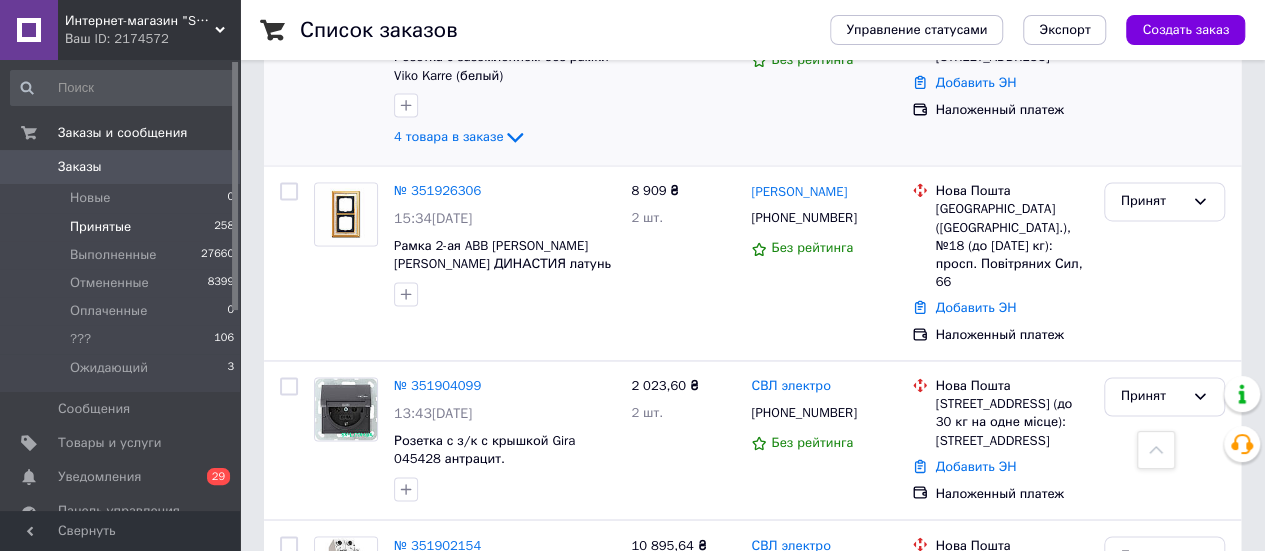 scroll, scrollTop: 1443, scrollLeft: 0, axis: vertical 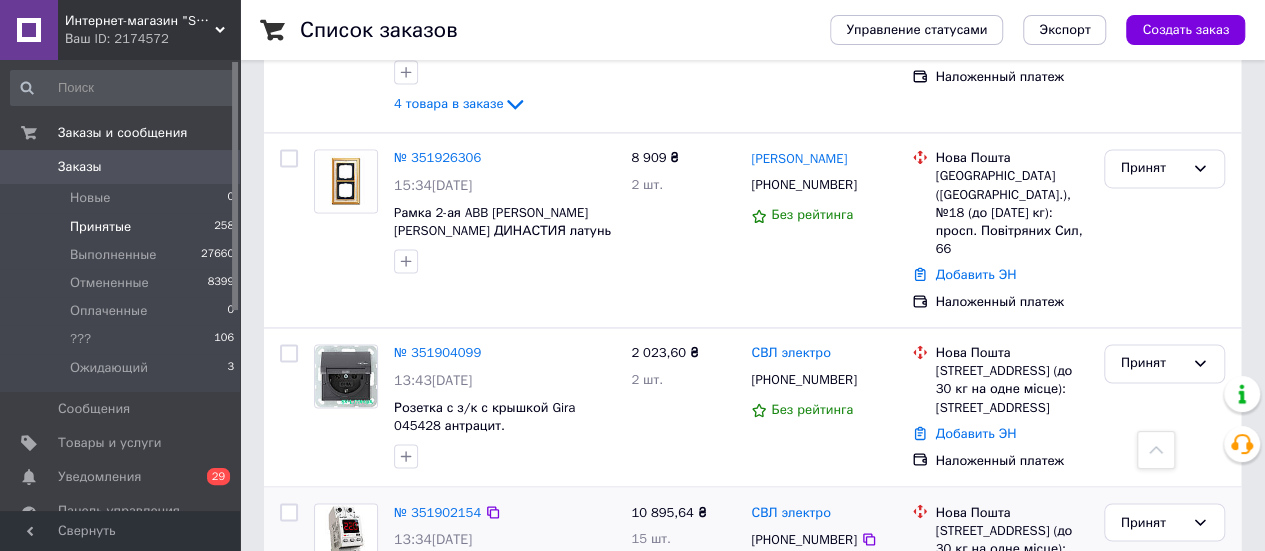 click on "10 895,64 ₴ 15 шт." at bounding box center [683, 581] 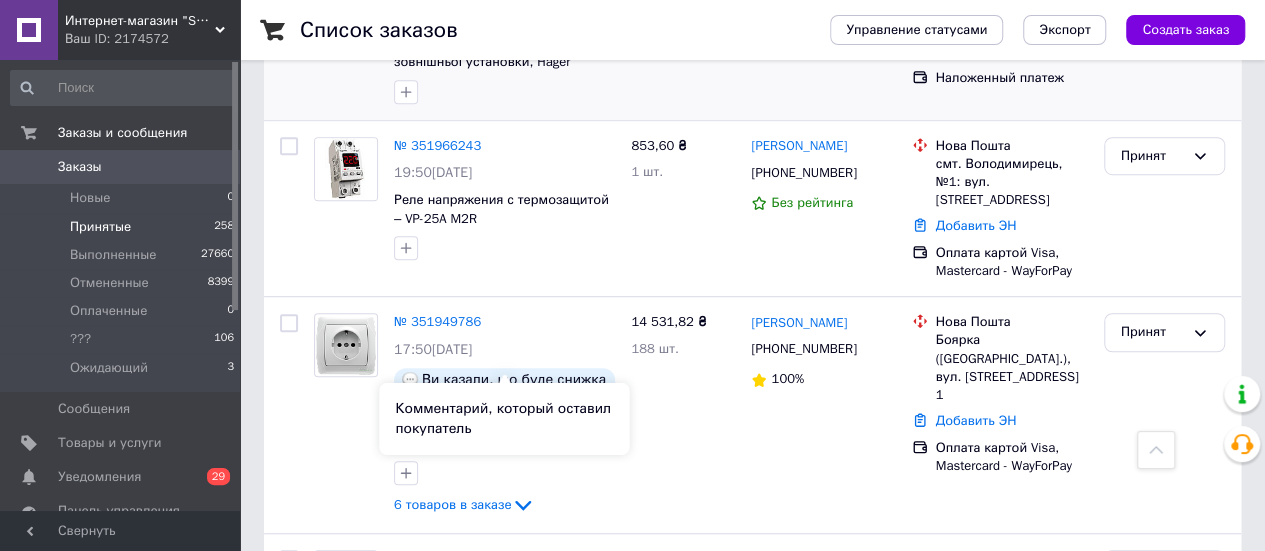 scroll, scrollTop: 700, scrollLeft: 0, axis: vertical 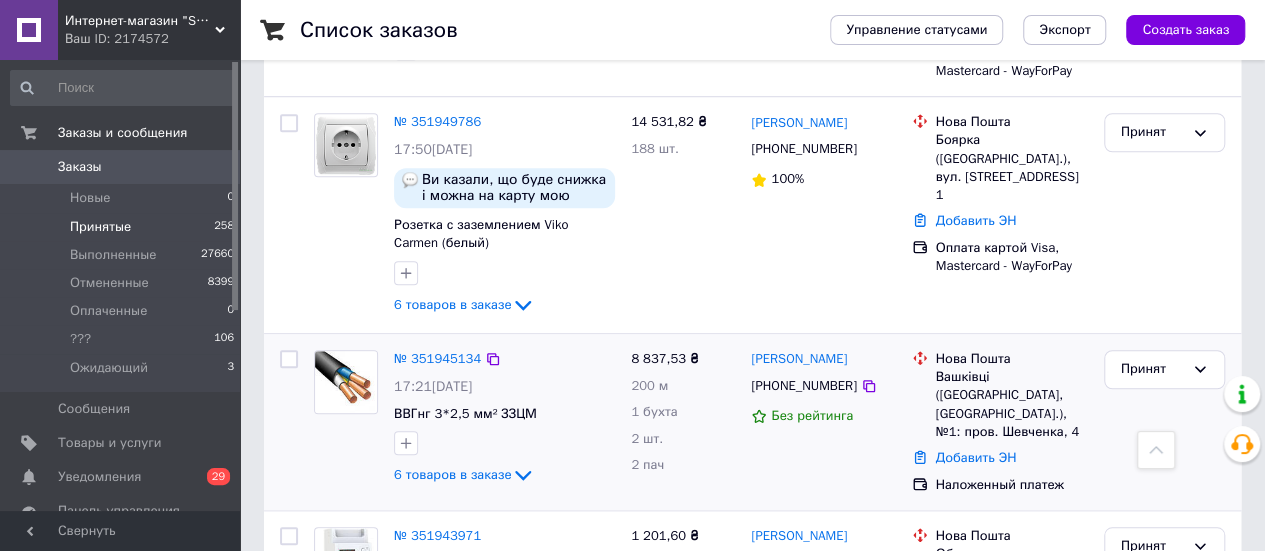 click at bounding box center (289, 359) 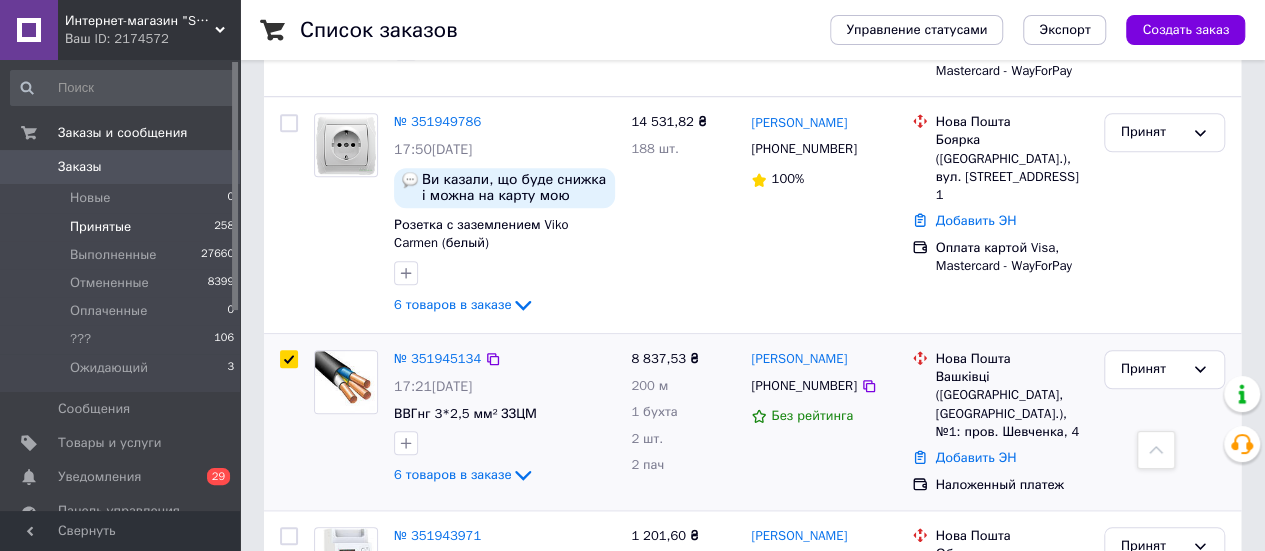 checkbox on "true" 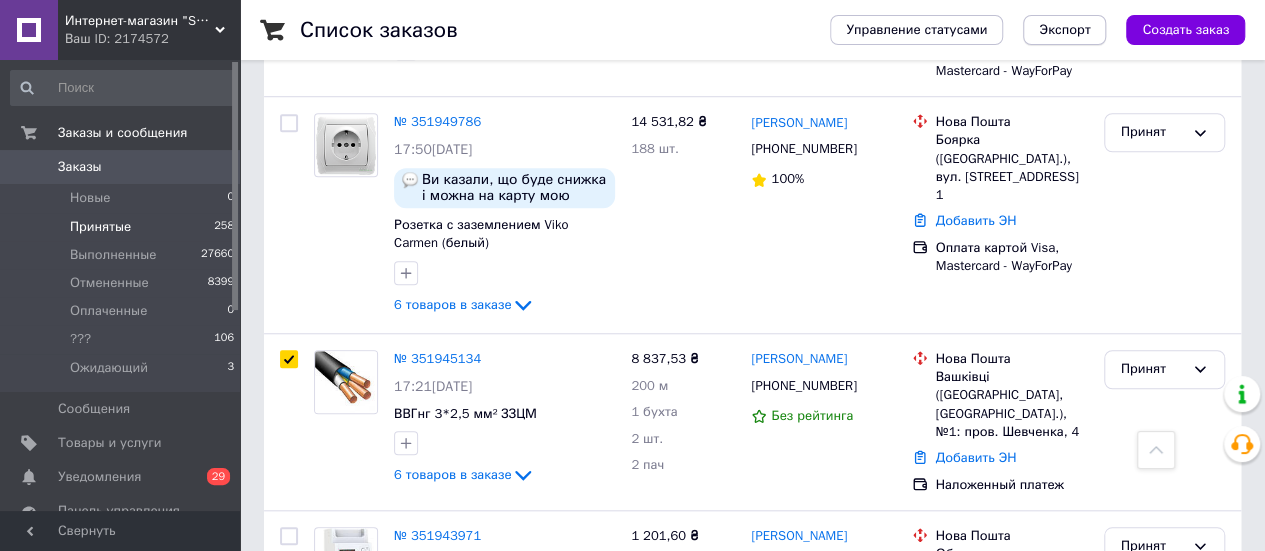click on "Экспорт" at bounding box center [1064, 30] 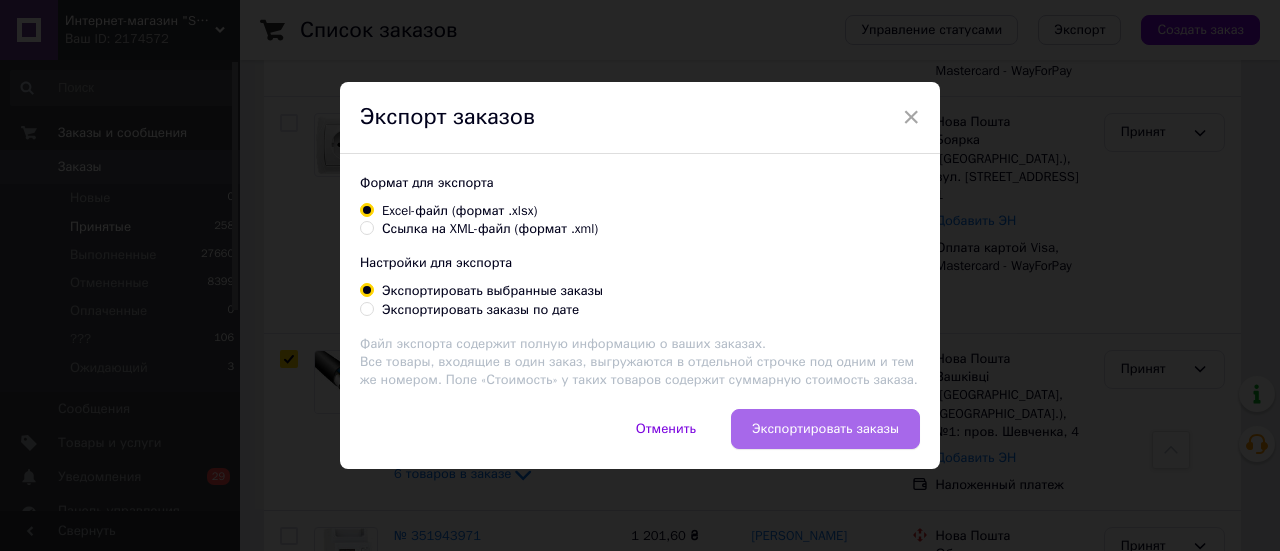click on "Экспортировать заказы" at bounding box center (825, 429) 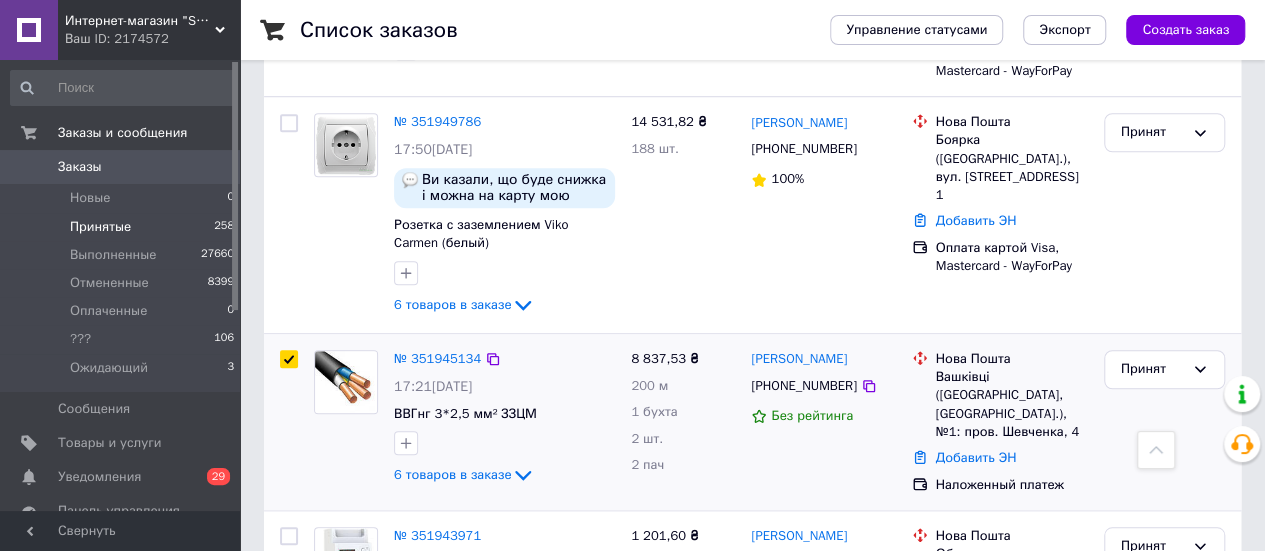 drag, startPoint x: 464, startPoint y: 437, endPoint x: 467, endPoint y: 425, distance: 12.369317 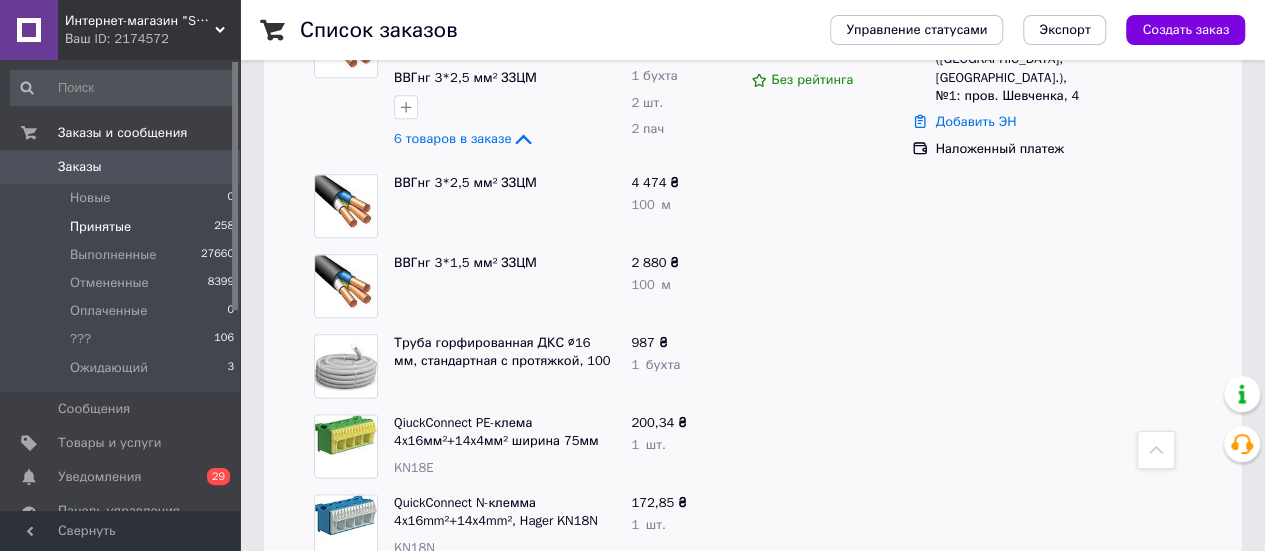 scroll, scrollTop: 800, scrollLeft: 0, axis: vertical 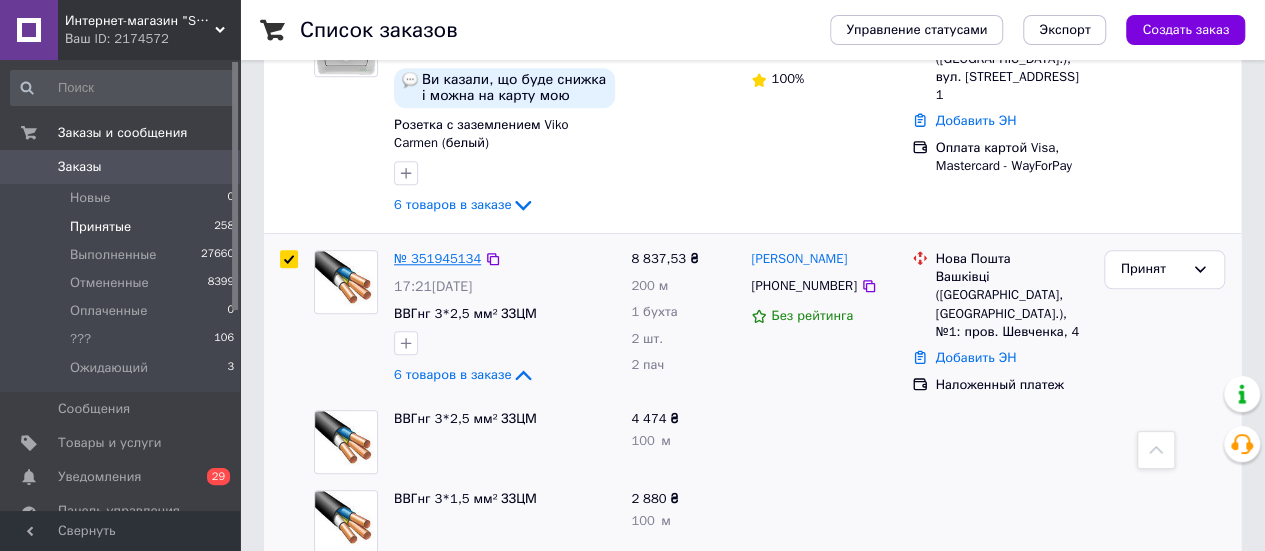 click on "№ 351945134" at bounding box center [437, 258] 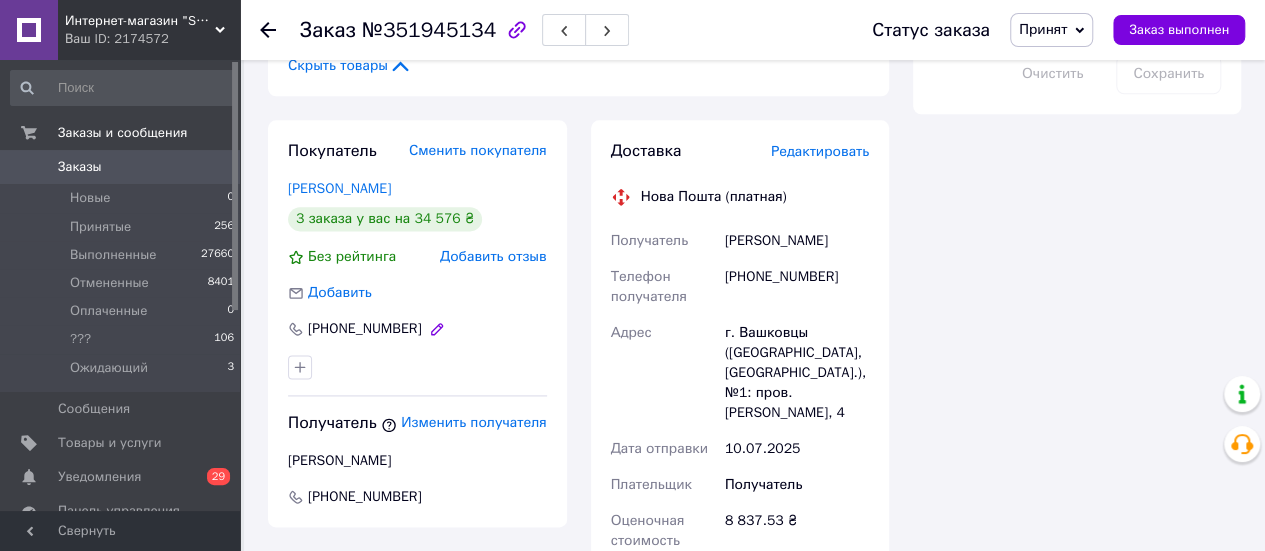 scroll, scrollTop: 1200, scrollLeft: 0, axis: vertical 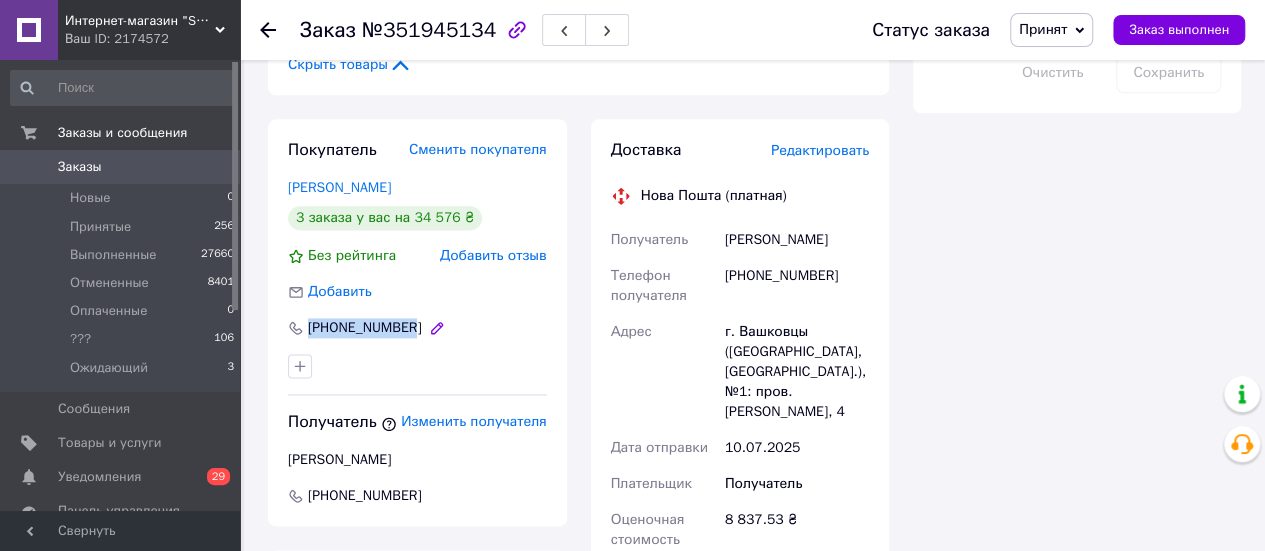 drag, startPoint x: 406, startPoint y: 333, endPoint x: 311, endPoint y: 328, distance: 95.131485 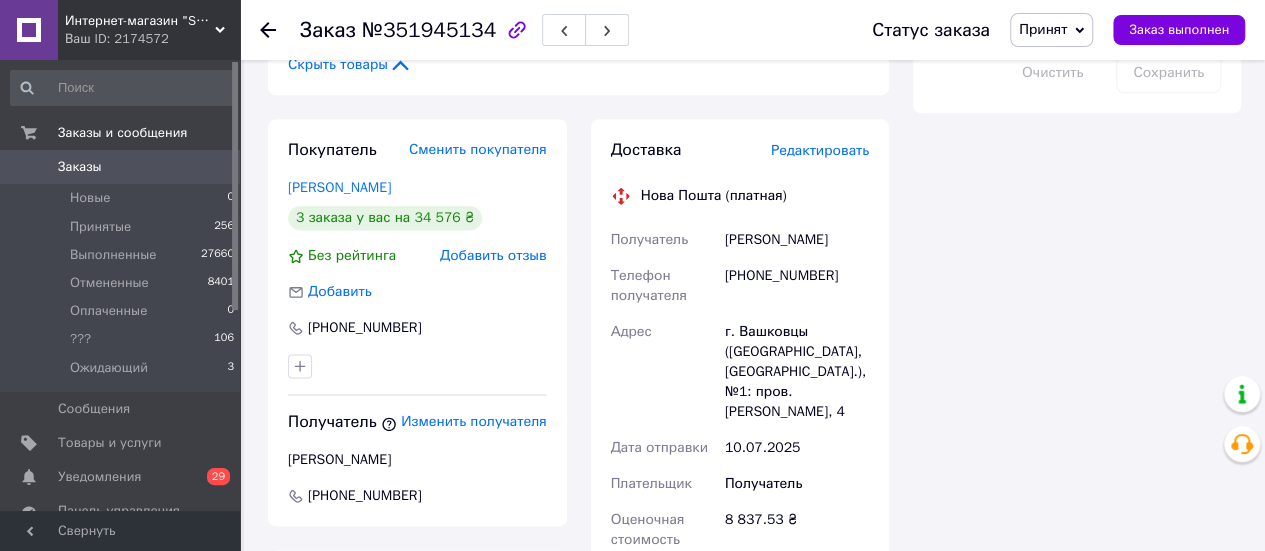 click on "Сумма наложенного платежа" at bounding box center [664, 596] 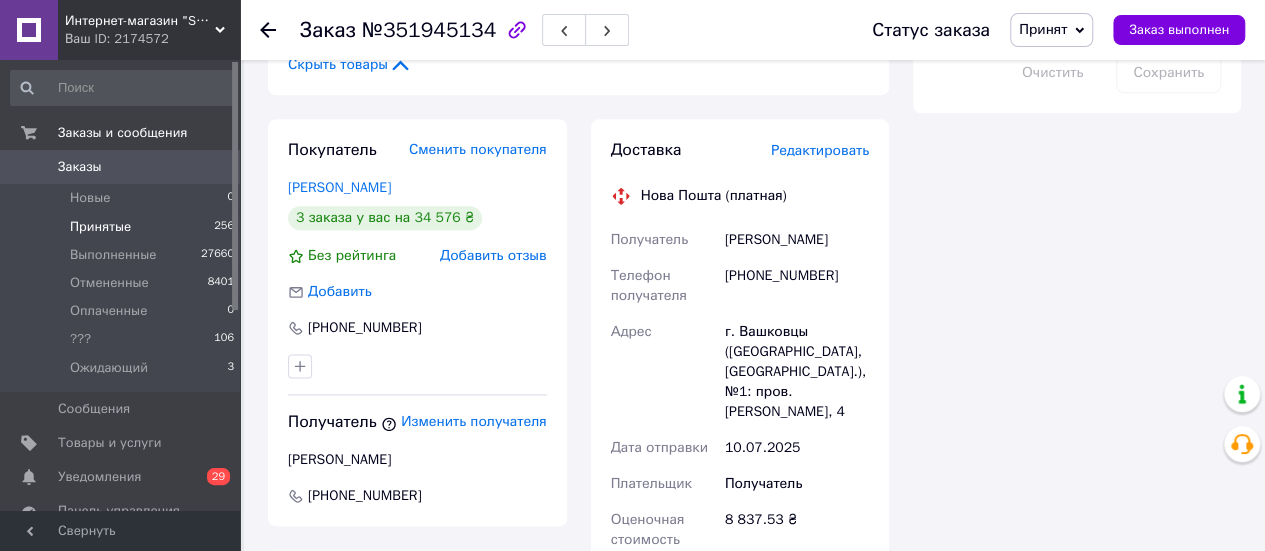 click on "Принятые" at bounding box center (100, 227) 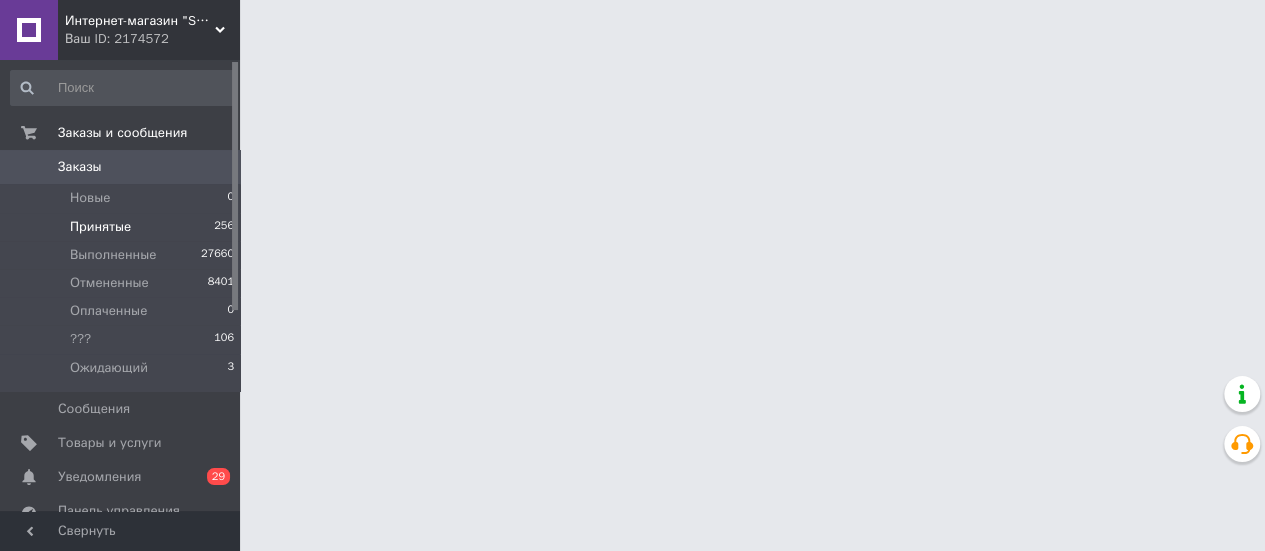 scroll, scrollTop: 0, scrollLeft: 0, axis: both 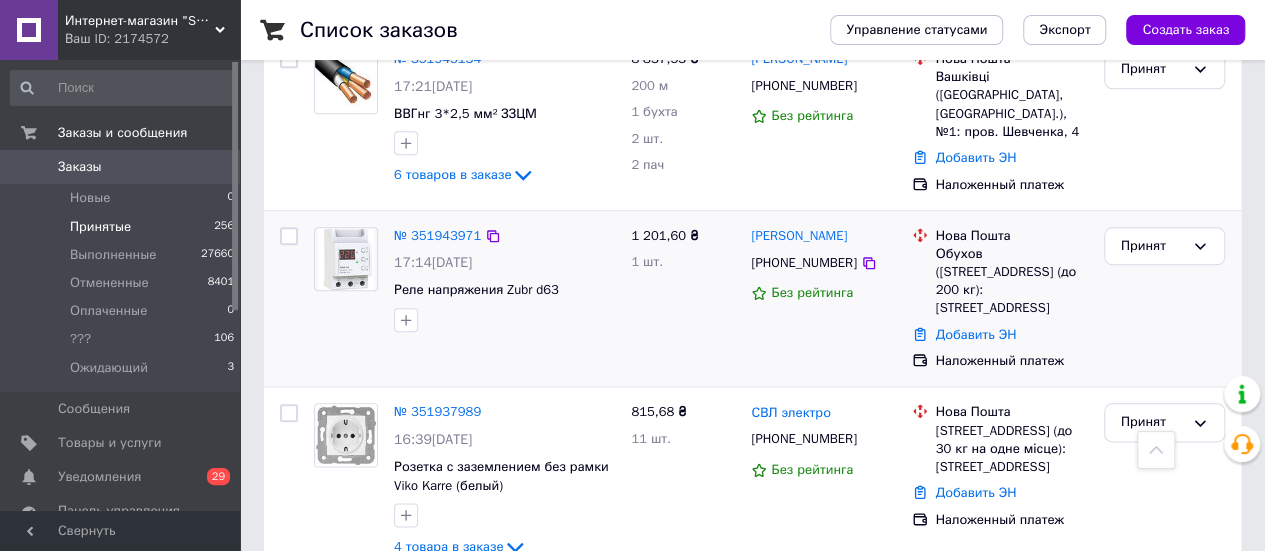 drag, startPoint x: 748, startPoint y: 184, endPoint x: 1020, endPoint y: 245, distance: 278.75616 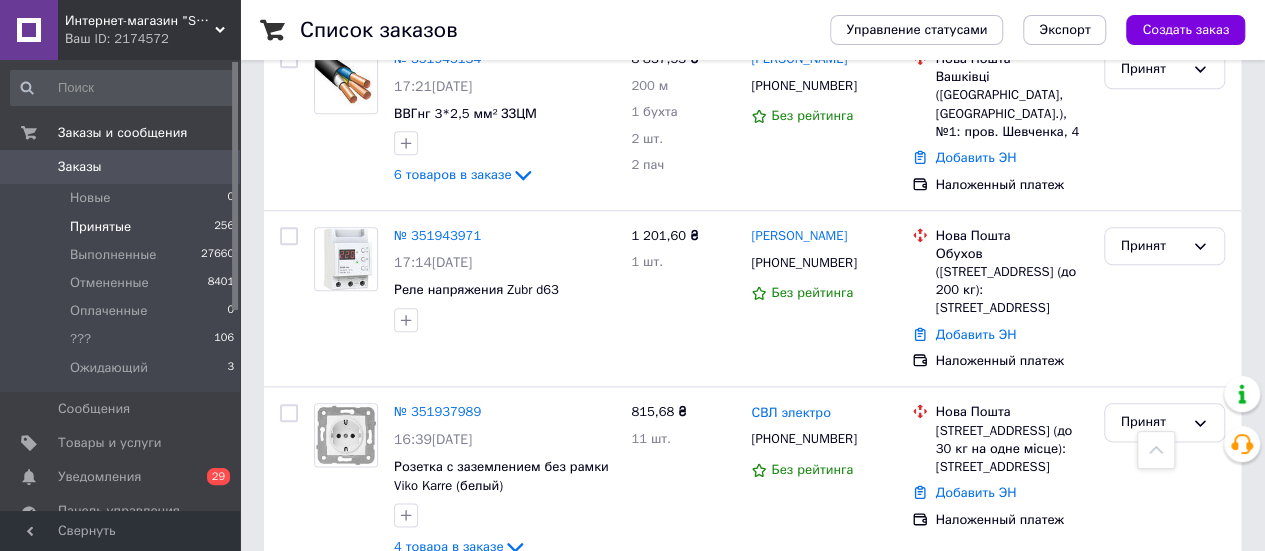 click on "№ 351926306" at bounding box center (504, 601) 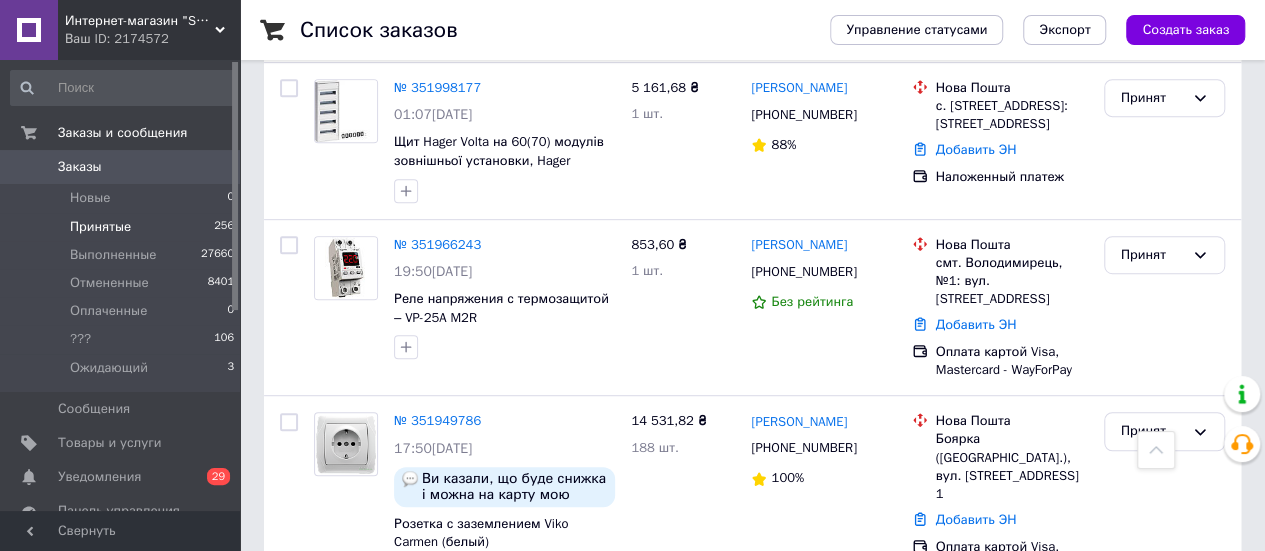 scroll, scrollTop: 400, scrollLeft: 0, axis: vertical 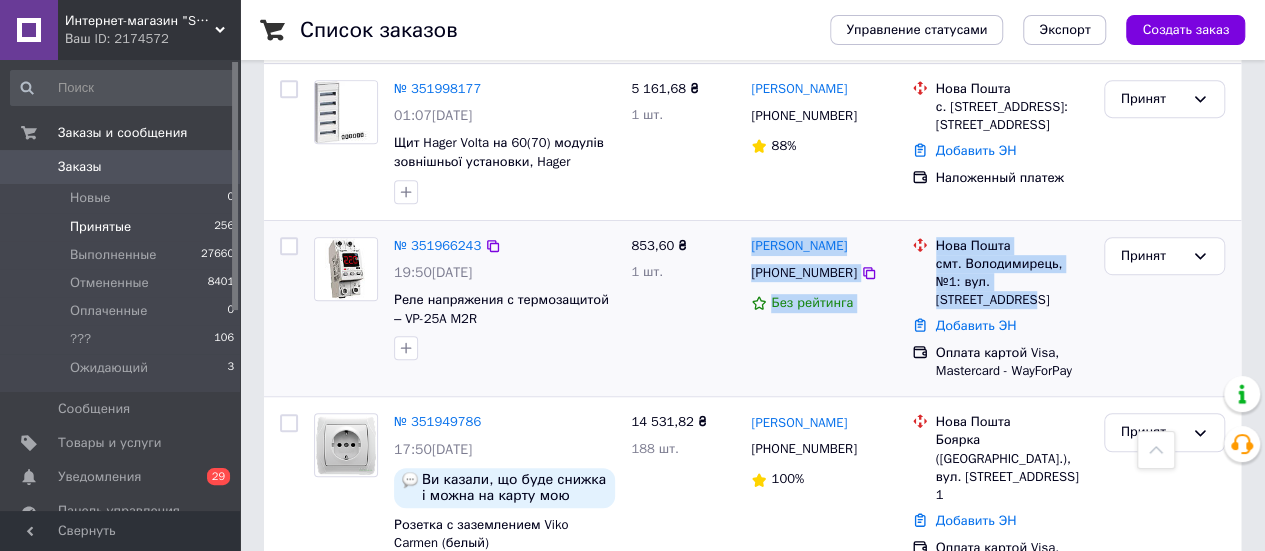 drag, startPoint x: 754, startPoint y: 221, endPoint x: 1053, endPoint y: 261, distance: 301.66373 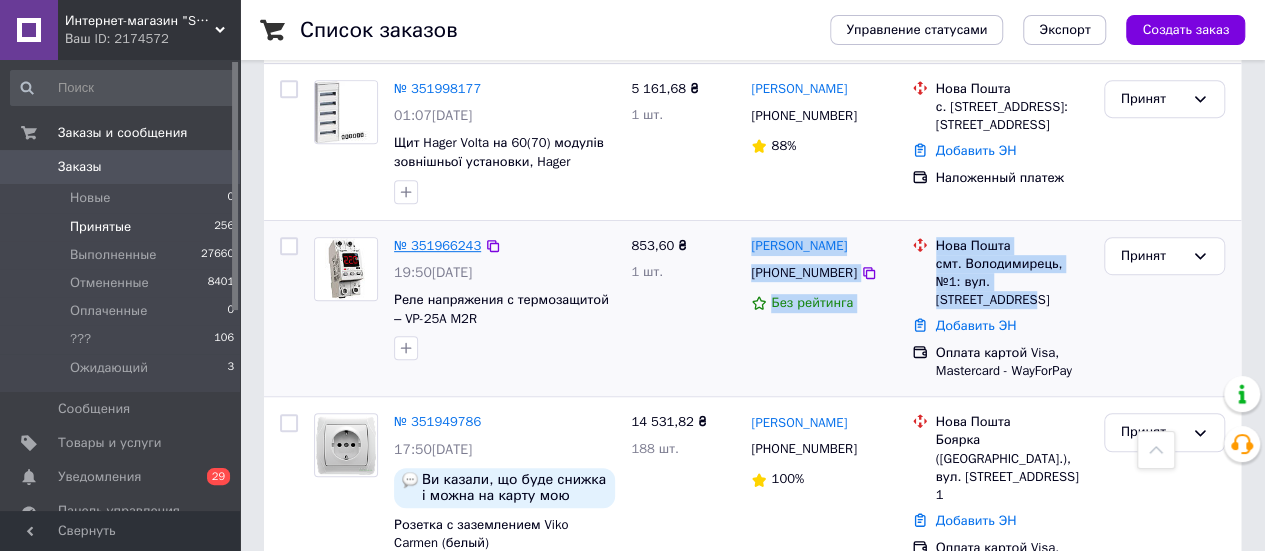 click on "№ 351966243" at bounding box center [437, 245] 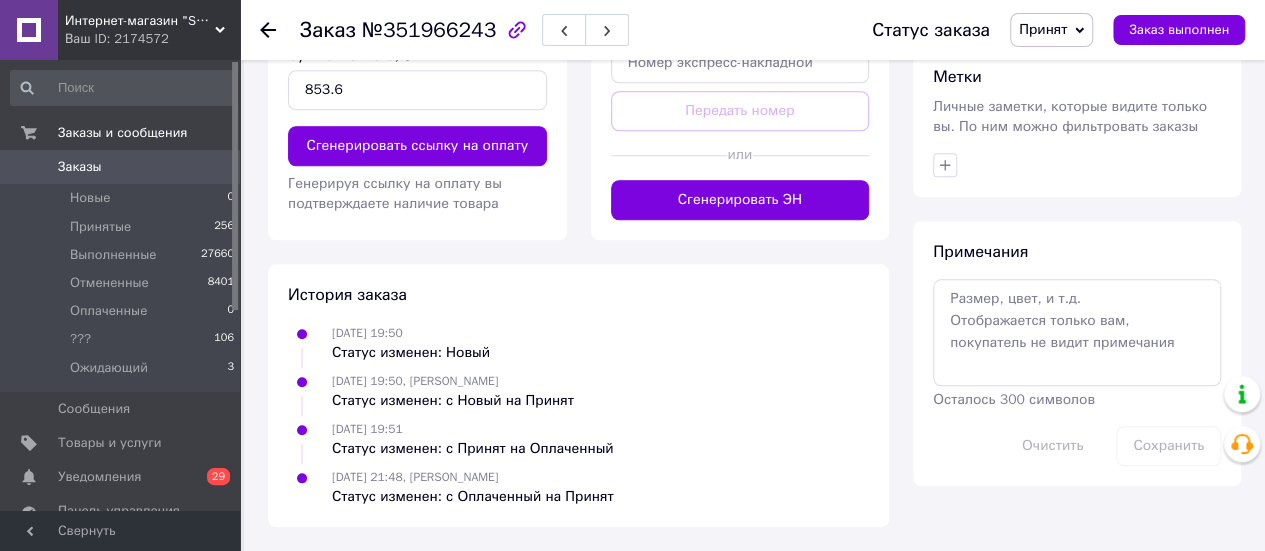 scroll, scrollTop: 822, scrollLeft: 0, axis: vertical 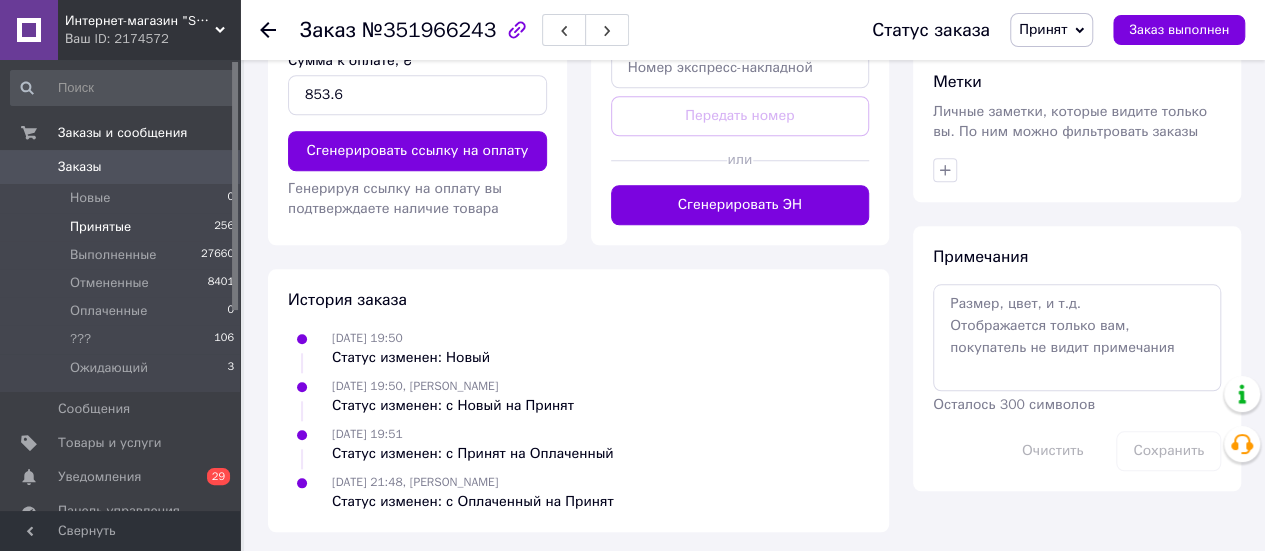 click on "Принятые" at bounding box center (100, 227) 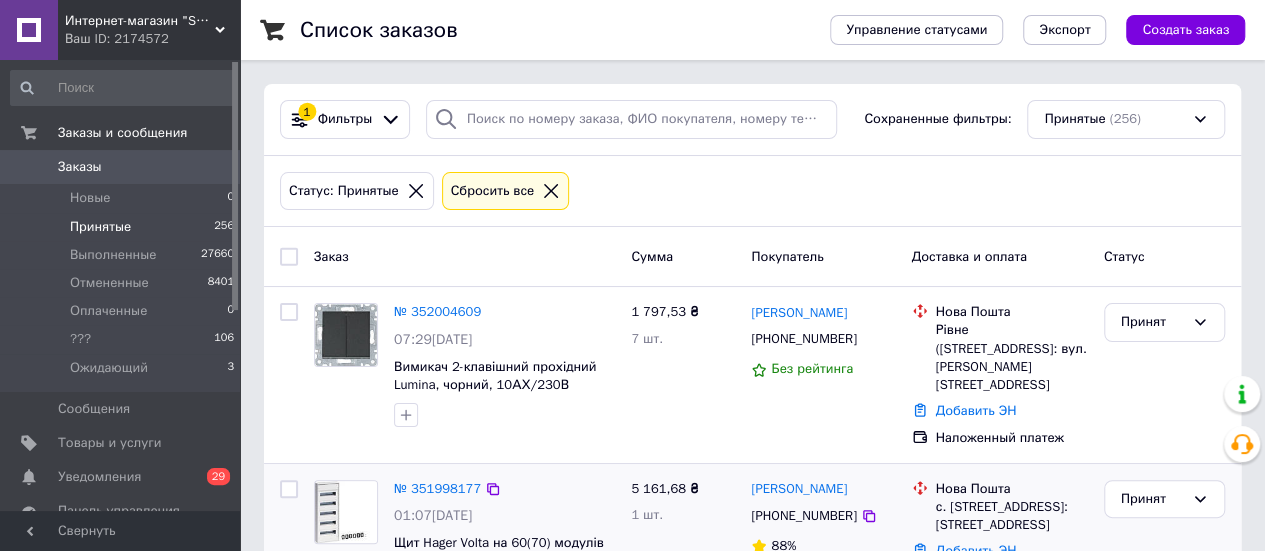 click on "5 161,68 ₴ 1 шт." at bounding box center (683, 542) 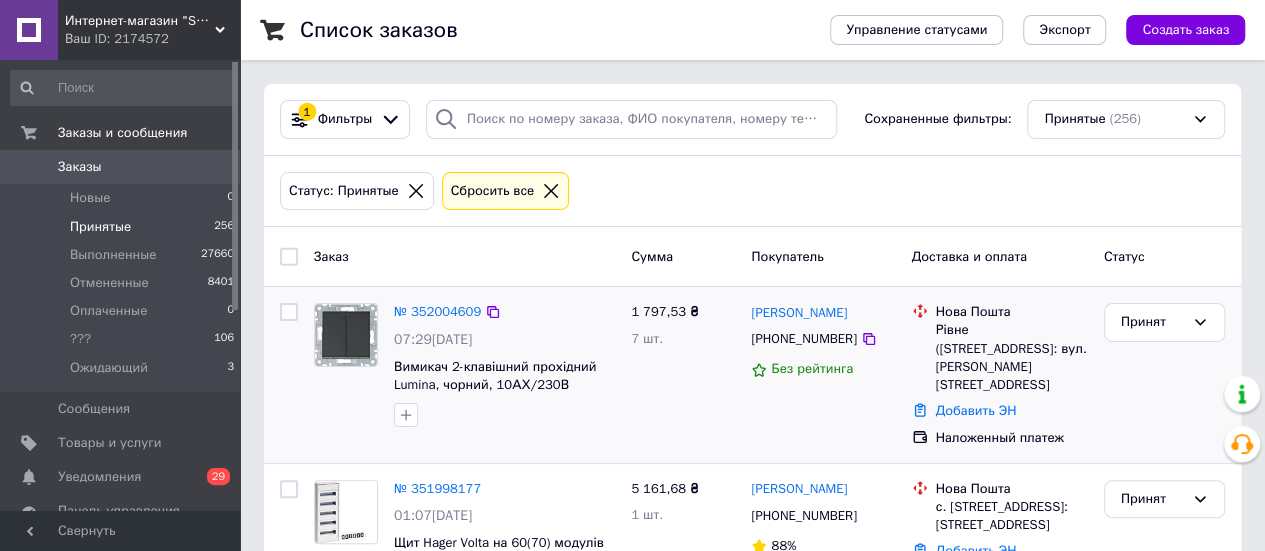 scroll, scrollTop: 300, scrollLeft: 0, axis: vertical 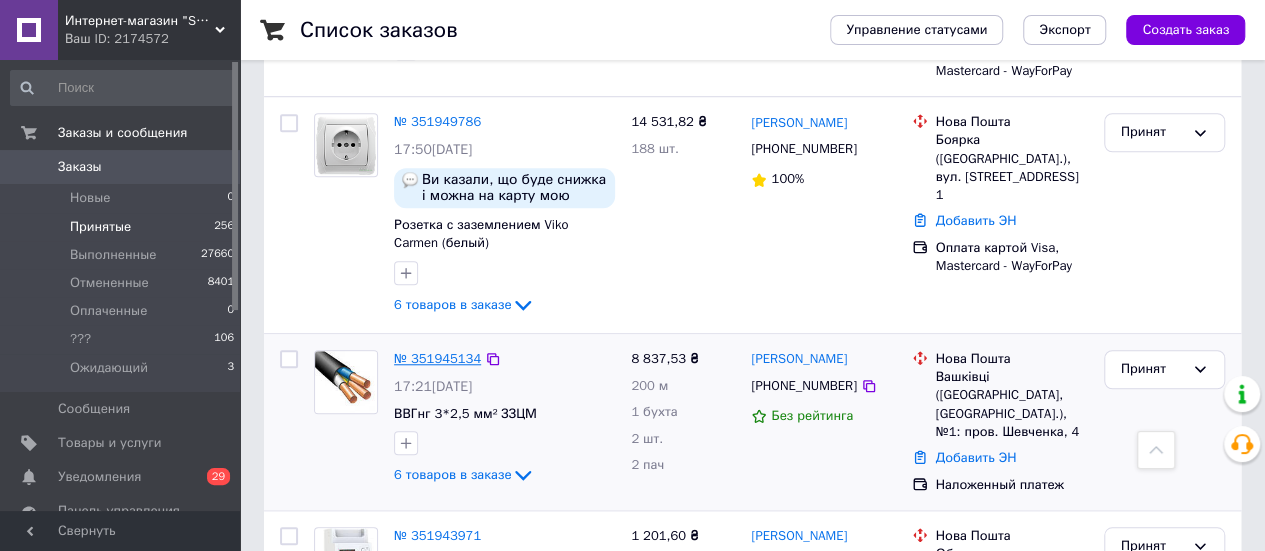 click on "№ 351945134" at bounding box center (437, 358) 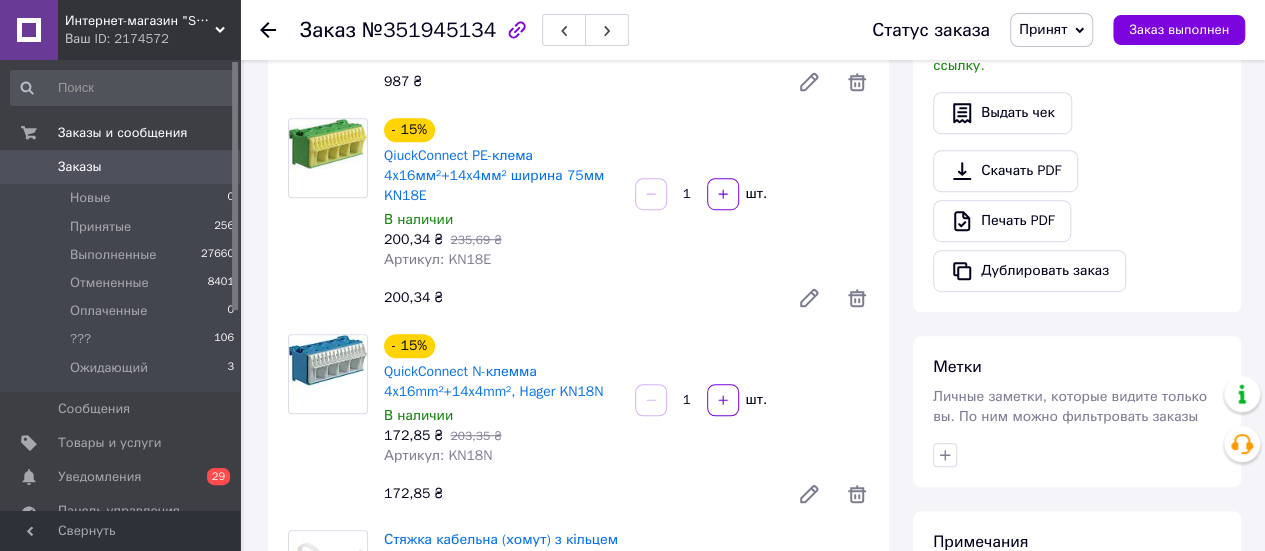 scroll, scrollTop: 500, scrollLeft: 0, axis: vertical 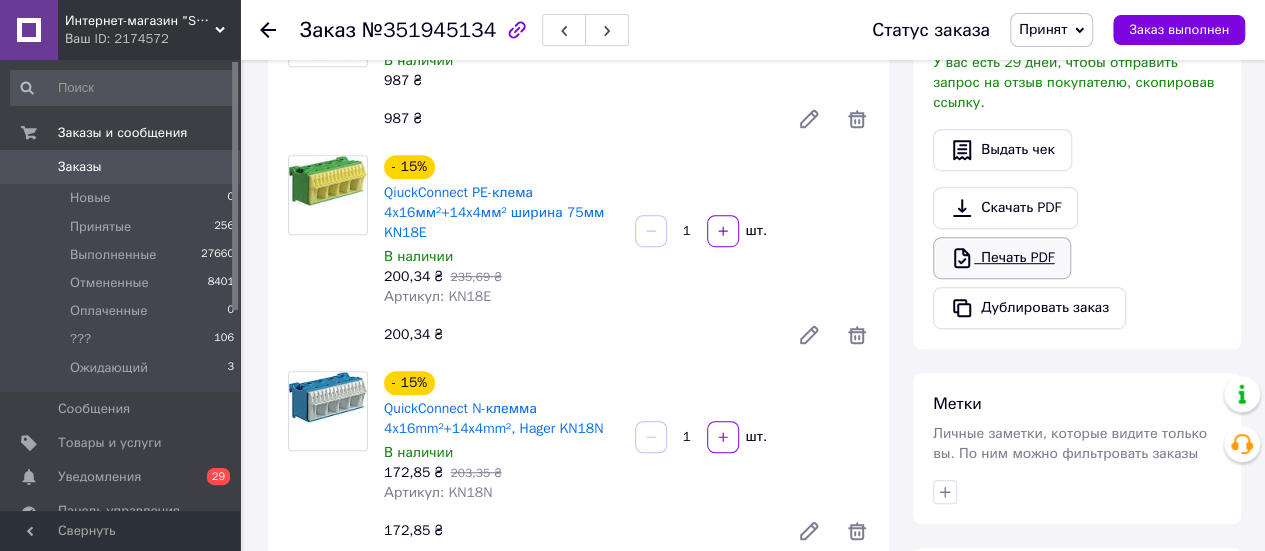 click on "Печать PDF" at bounding box center (1002, 258) 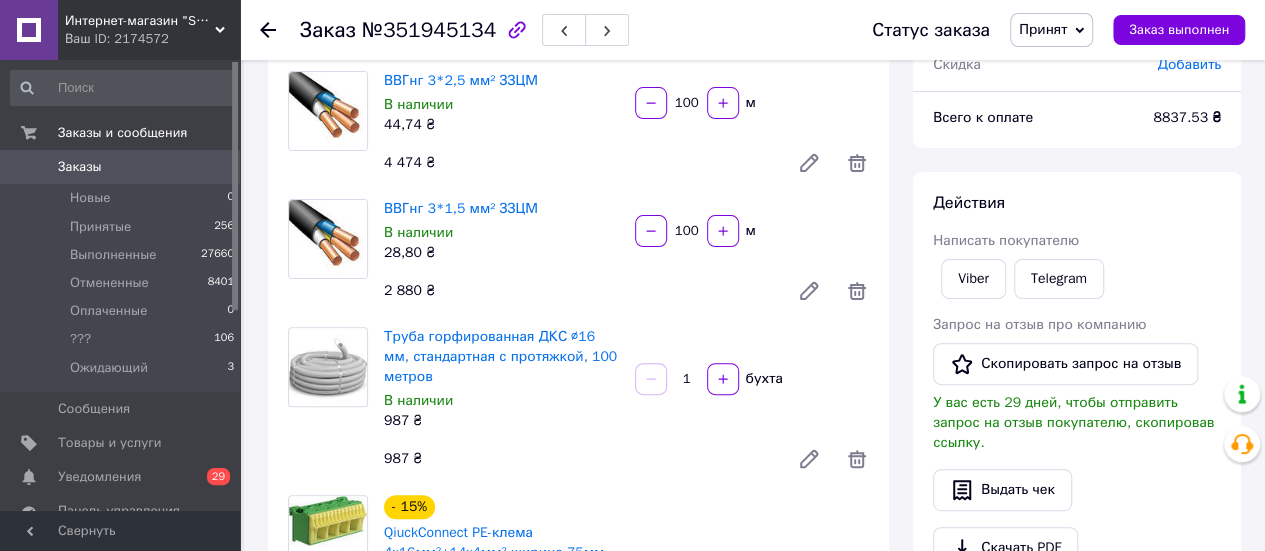scroll, scrollTop: 100, scrollLeft: 0, axis: vertical 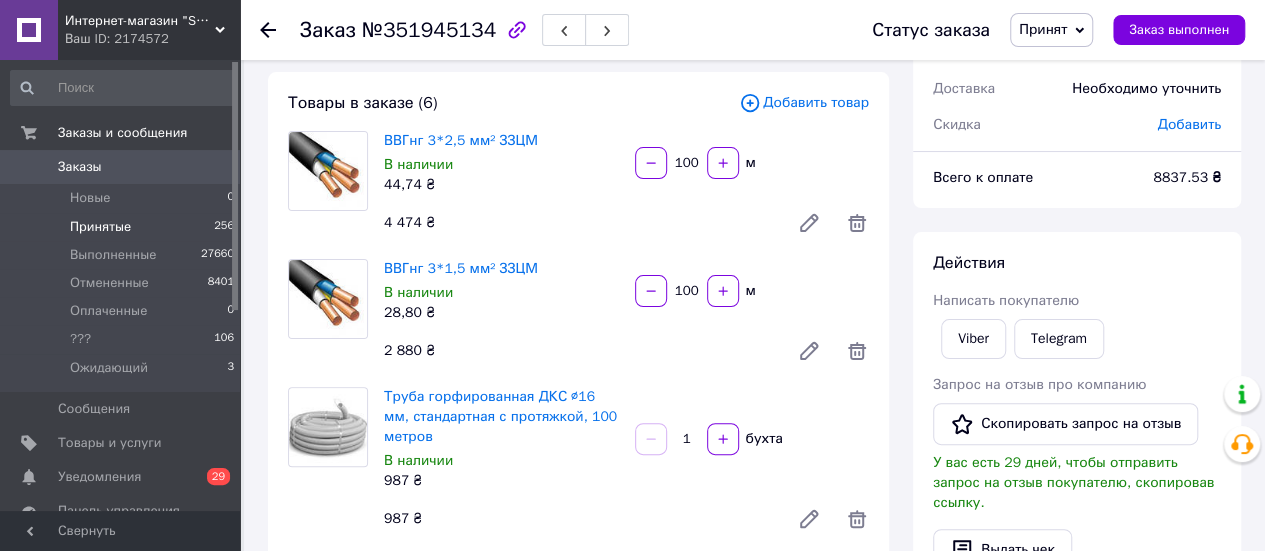 click on "Принятые" at bounding box center (100, 227) 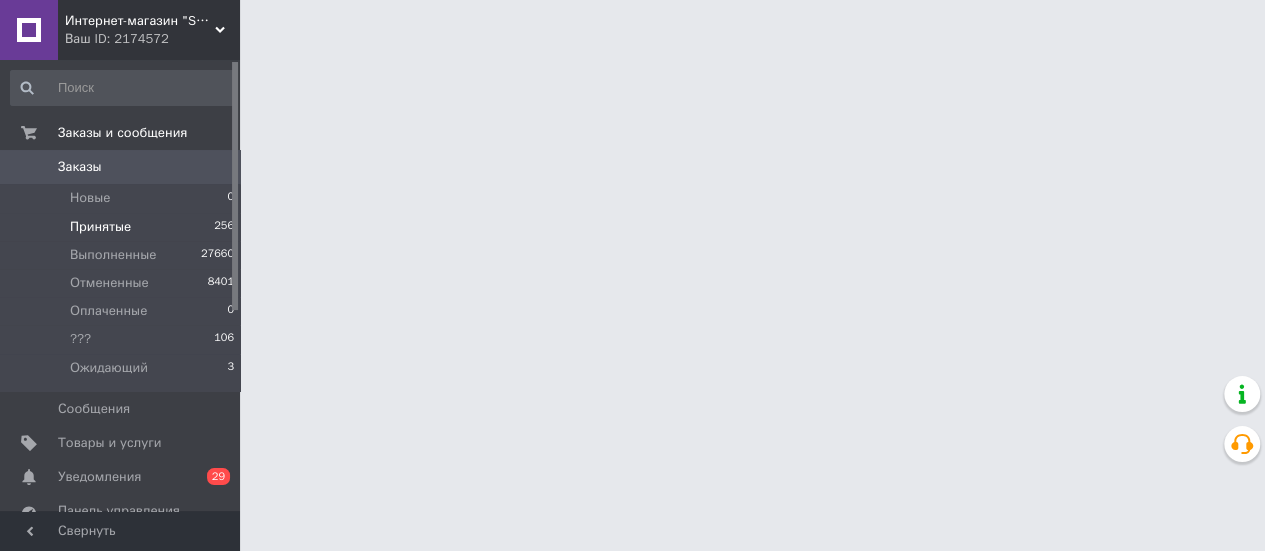 scroll, scrollTop: 0, scrollLeft: 0, axis: both 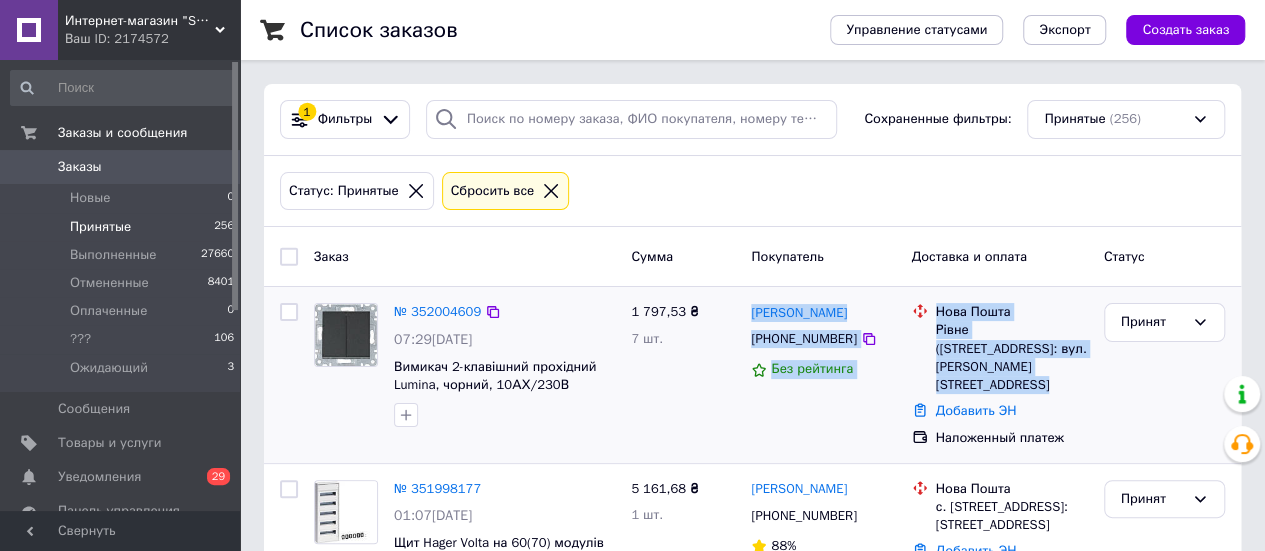 drag, startPoint x: 746, startPoint y: 301, endPoint x: 1020, endPoint y: 364, distance: 281.1494 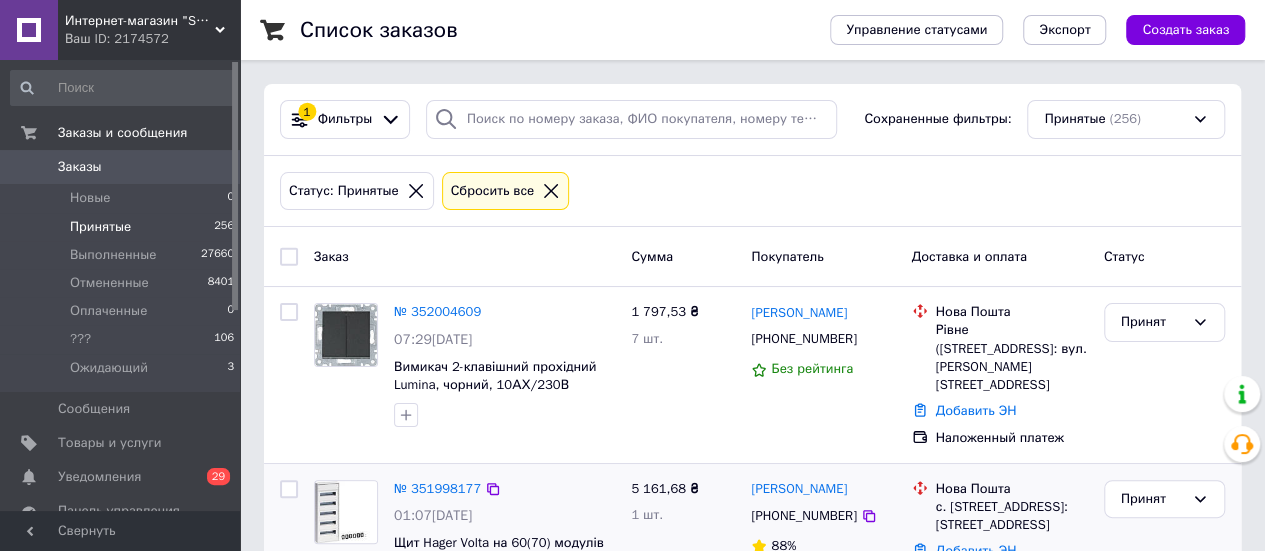 click on "5 161,68 ₴ 1 шт." at bounding box center (683, 542) 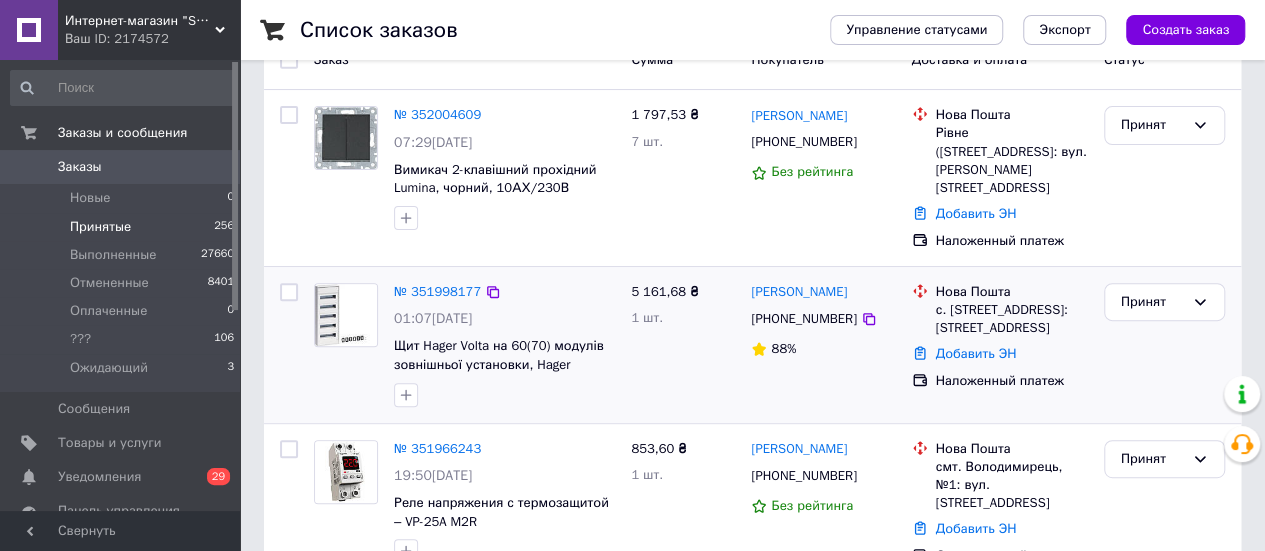 scroll, scrollTop: 200, scrollLeft: 0, axis: vertical 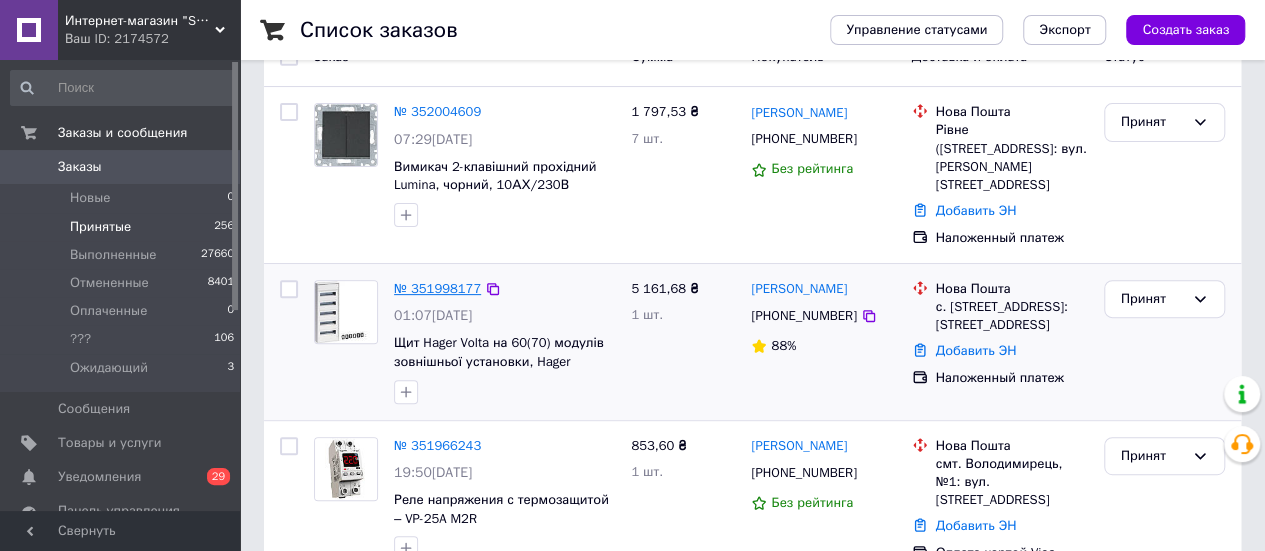 click on "№ 351998177" at bounding box center [437, 288] 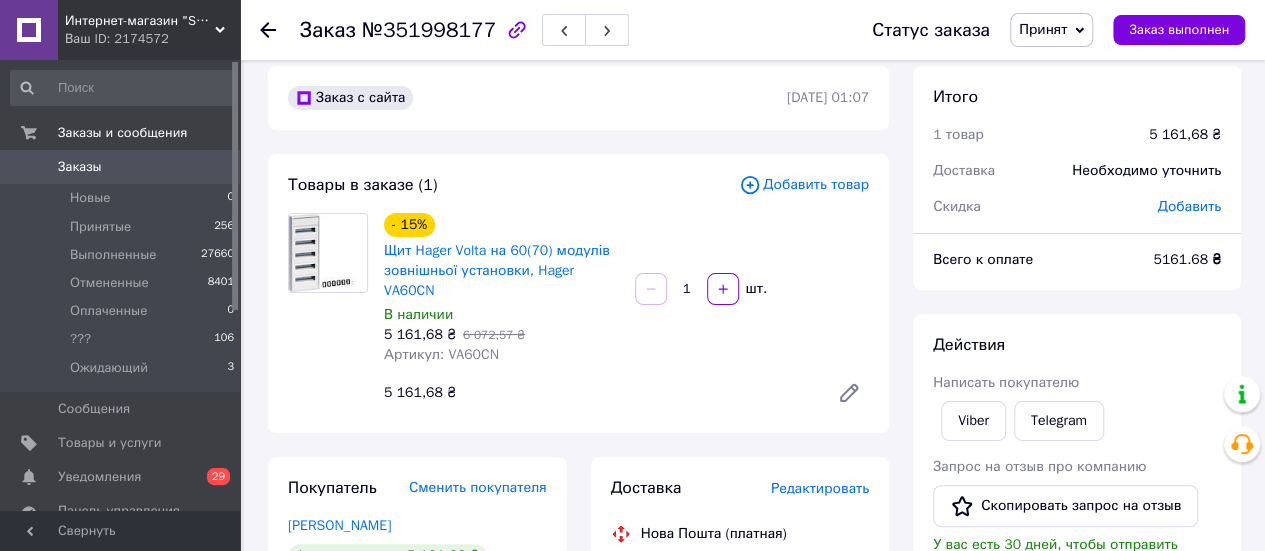 scroll, scrollTop: 0, scrollLeft: 0, axis: both 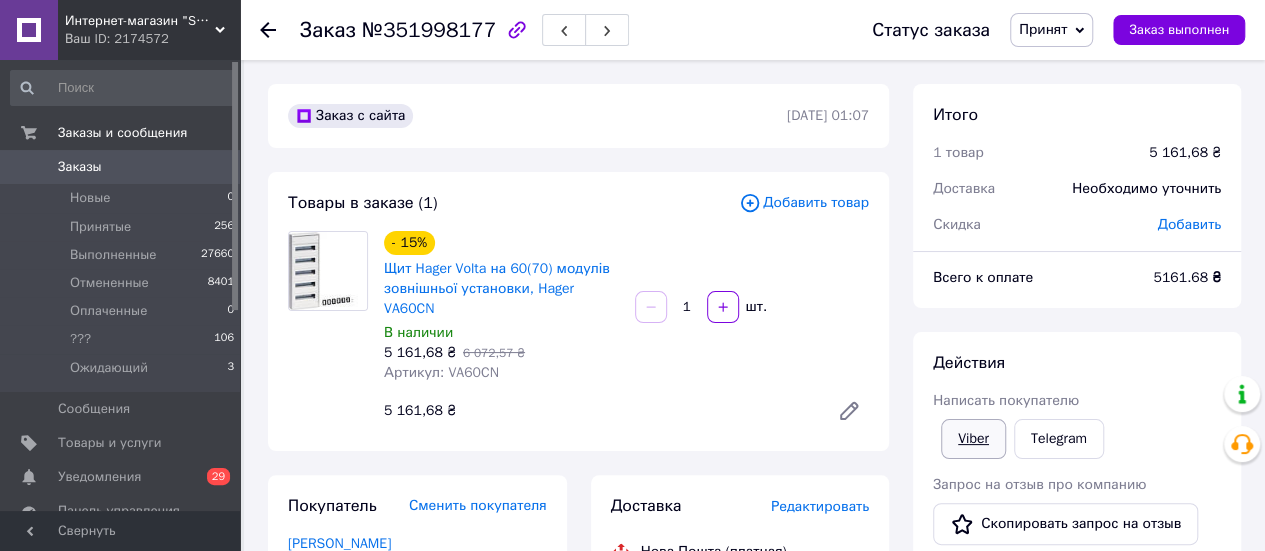click on "Viber" at bounding box center (973, 439) 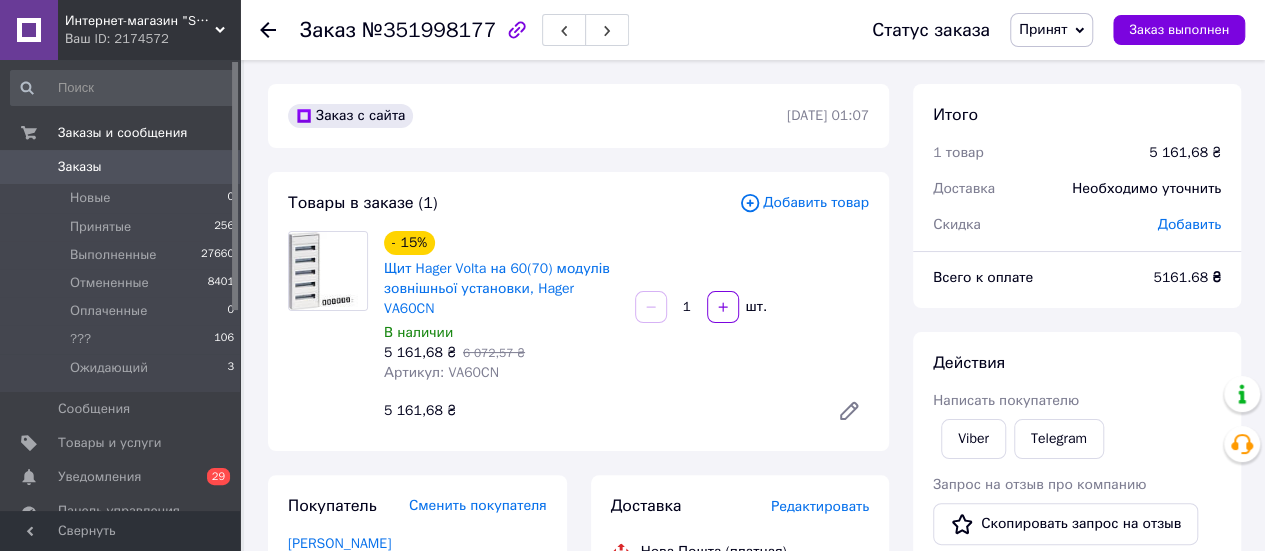 click on "Доставка Редактировать Нова Пошта (платная) Получатель [PERSON_NAME] Телефон получателя [PHONE_NUMBER] Адрес с. Розтоки ([STREET_ADDRESS]: [STREET_ADDRESS] Дата отправки [DATE] Плательщик Получатель Оценочная стоимость 5 161.68 ₴ Сумма наложенного платежа 5 161.68 ₴ Комиссия за наложенный платёж 123.23 ₴ Плательщик комиссии наложенного платежа Получатель Передать номер или Сгенерировать ЭН" at bounding box center [740, 895] 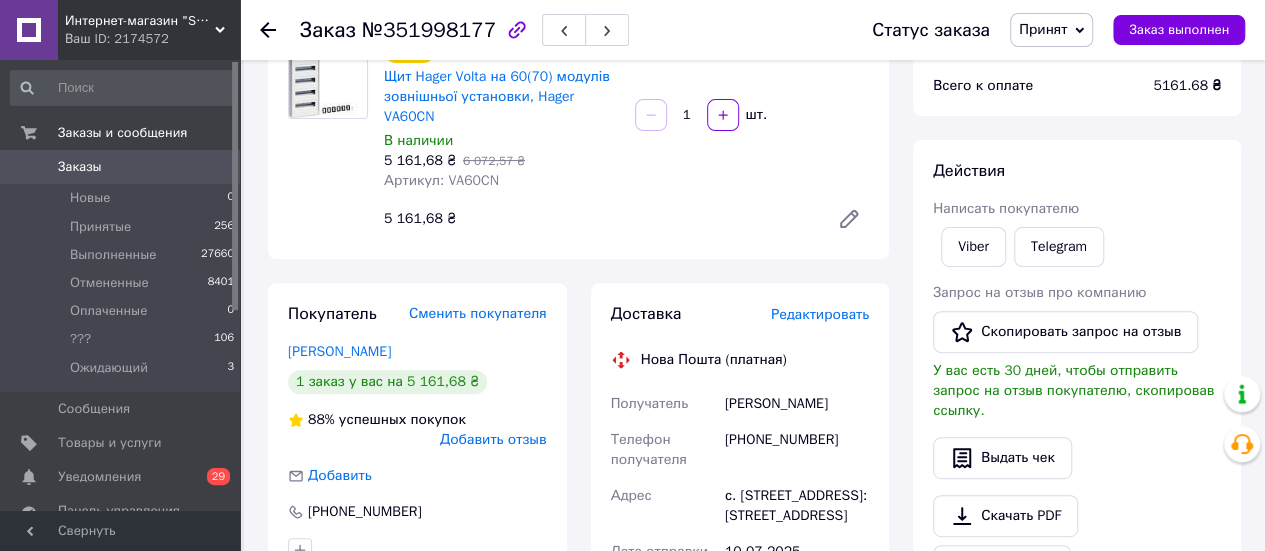 scroll, scrollTop: 200, scrollLeft: 0, axis: vertical 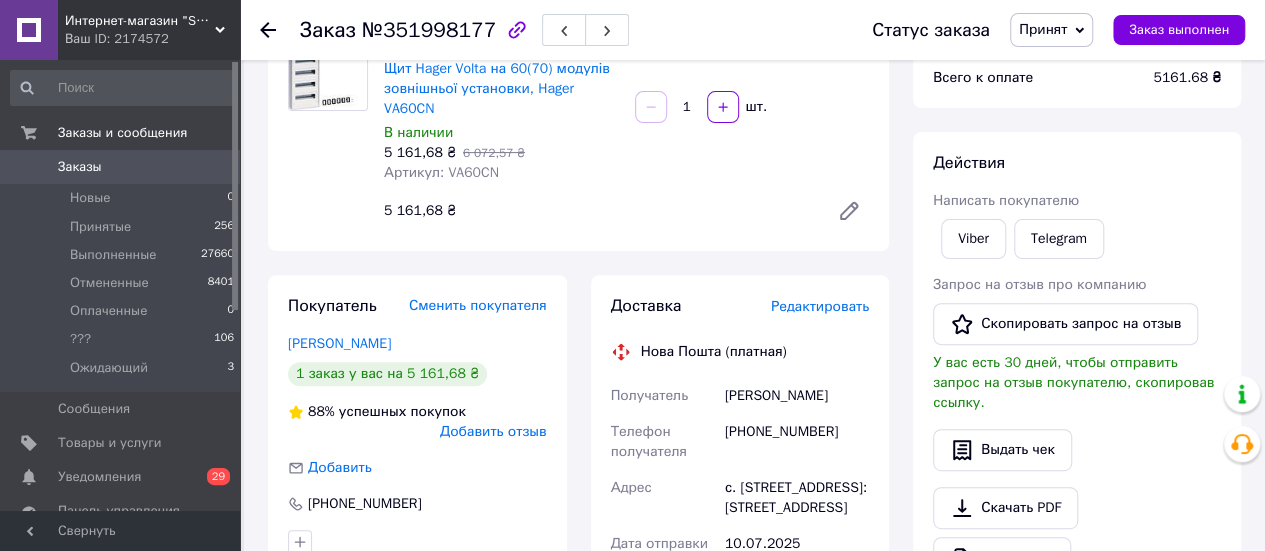 click on "Адрес" at bounding box center [664, 498] 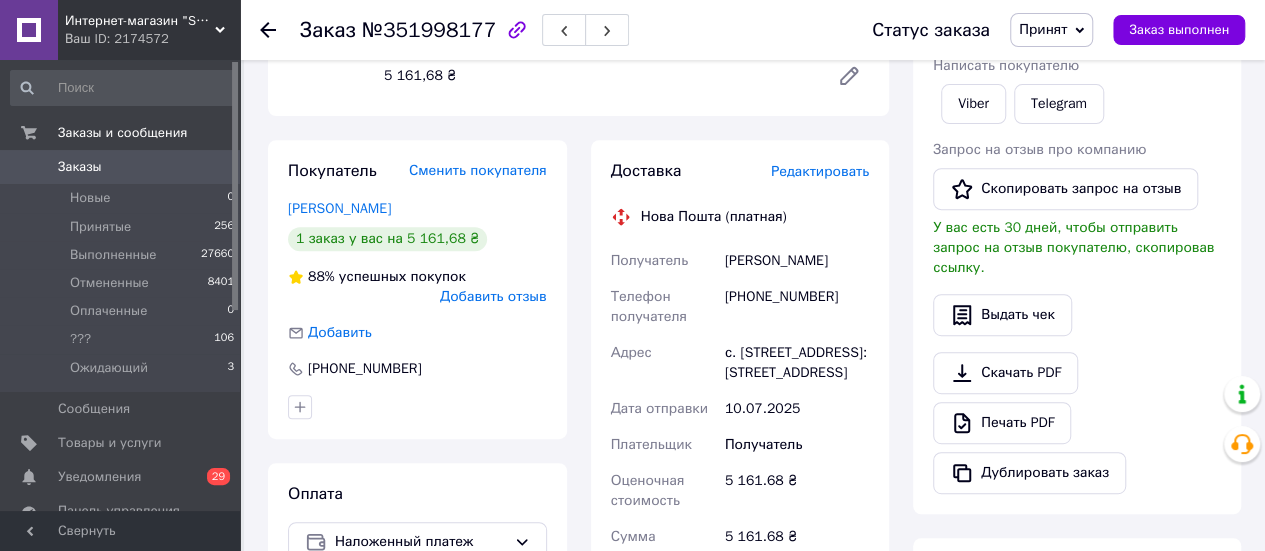 scroll, scrollTop: 400, scrollLeft: 0, axis: vertical 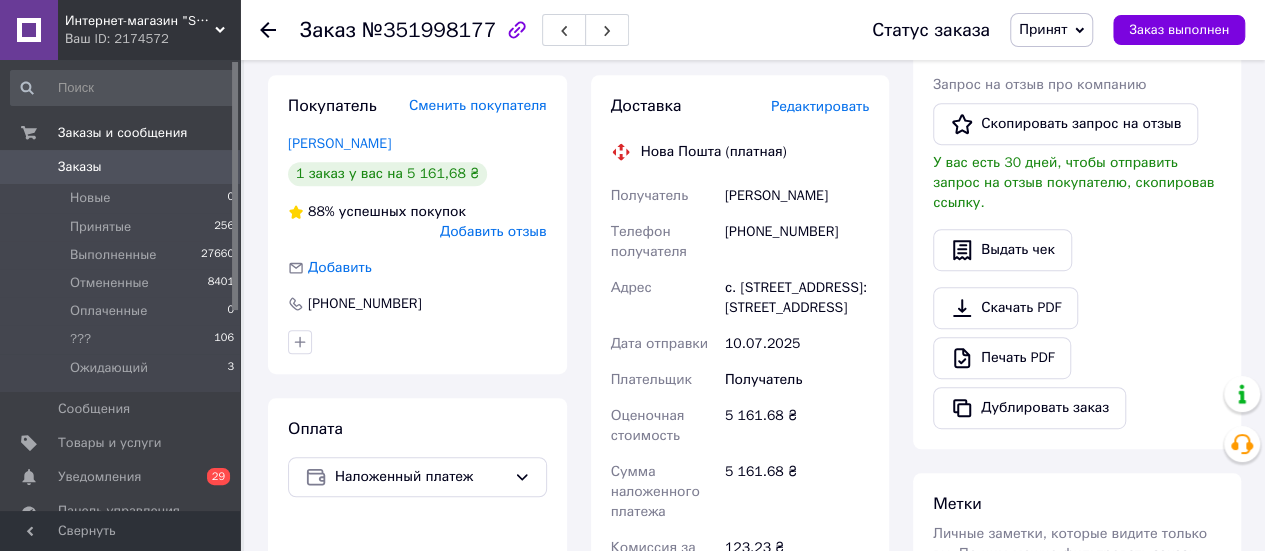 drag, startPoint x: 726, startPoint y: 197, endPoint x: 866, endPoint y: 339, distance: 199.40913 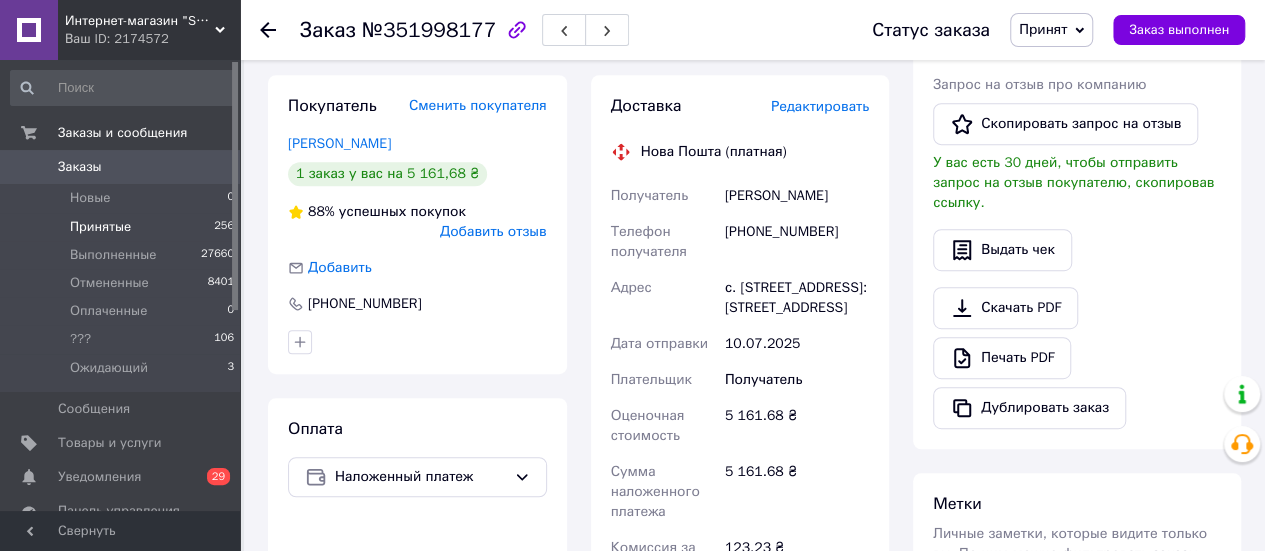 click on "Принятые" at bounding box center (100, 227) 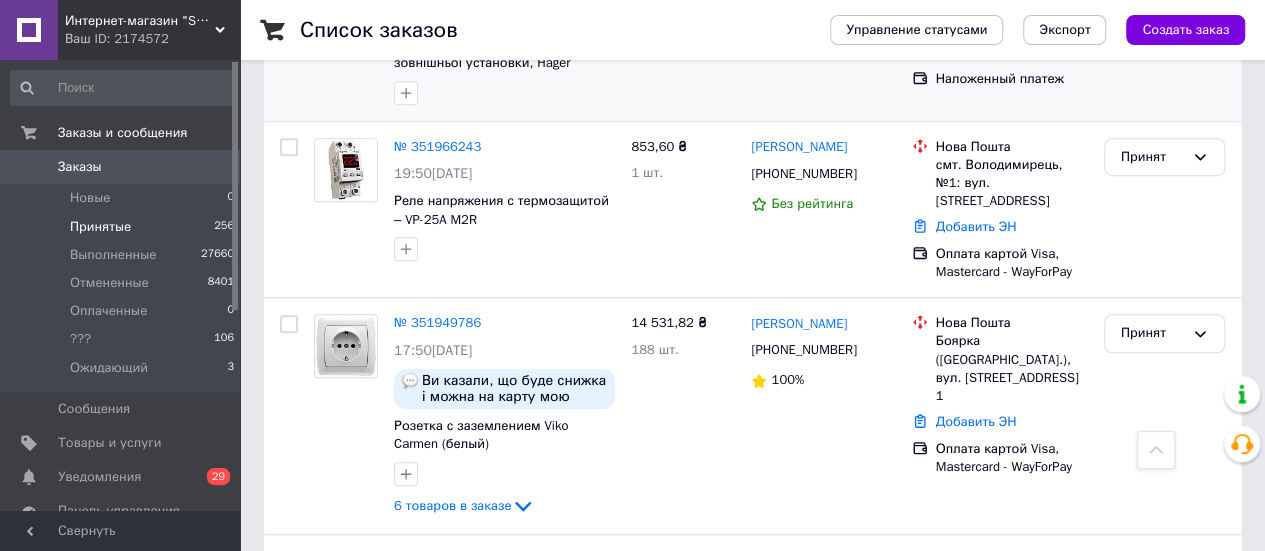 scroll, scrollTop: 500, scrollLeft: 0, axis: vertical 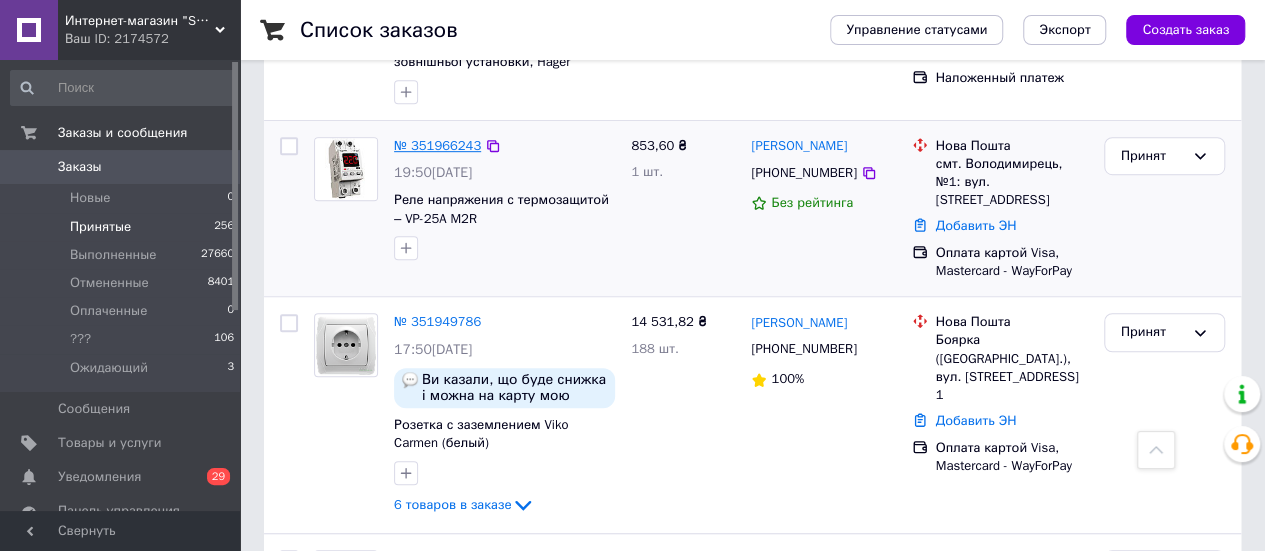 click on "№ 351966243" at bounding box center [437, 145] 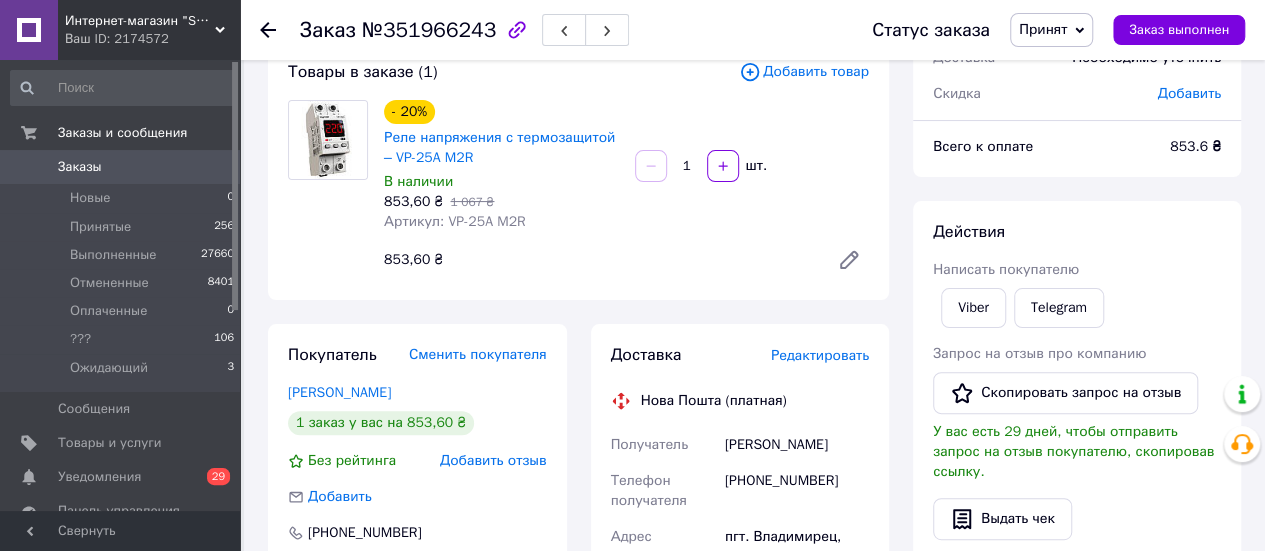 scroll, scrollTop: 100, scrollLeft: 0, axis: vertical 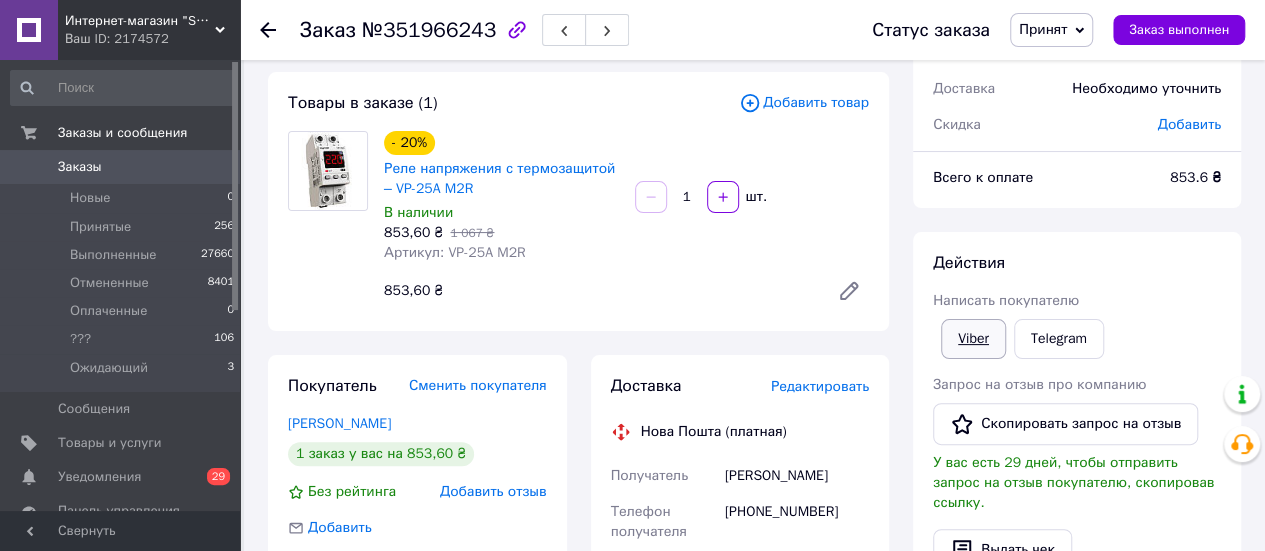 click on "Viber" at bounding box center (973, 339) 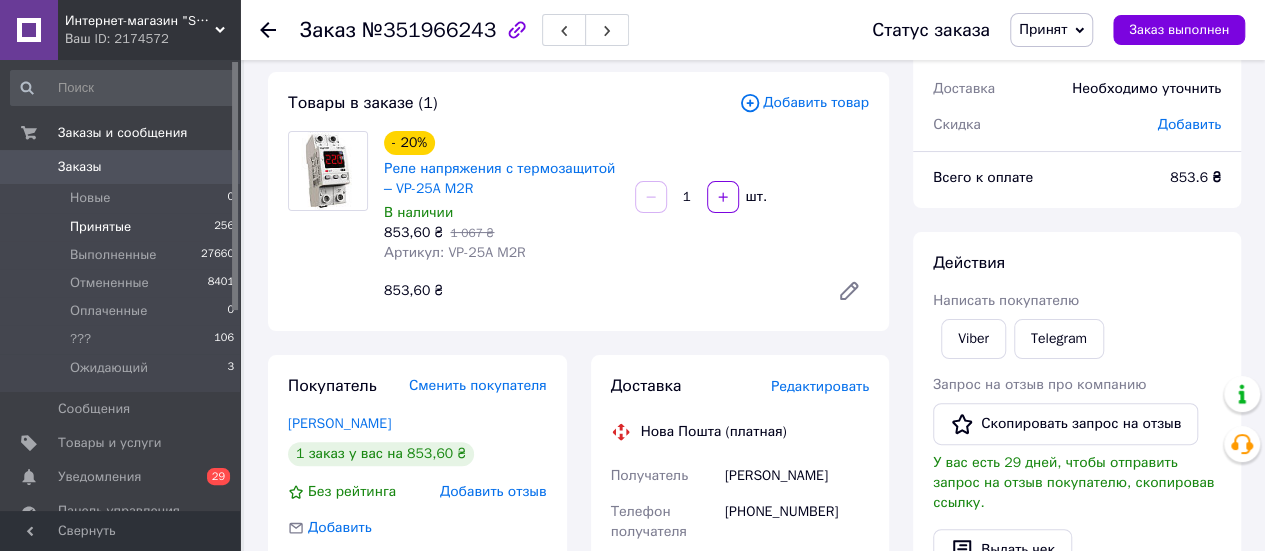 click on "Принятые" at bounding box center (100, 227) 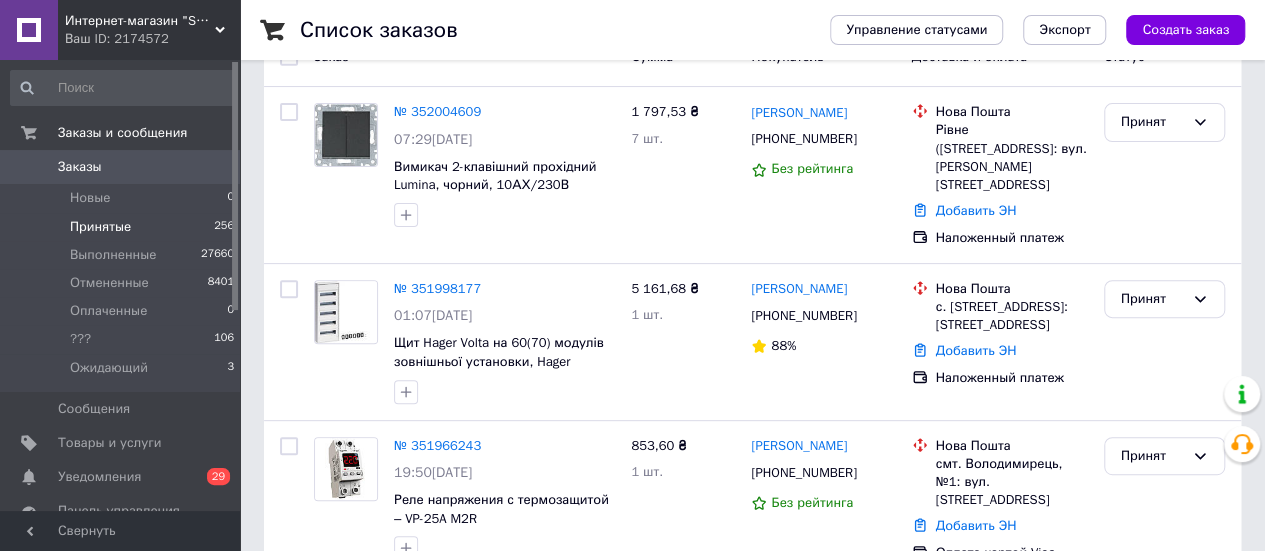 scroll, scrollTop: 0, scrollLeft: 0, axis: both 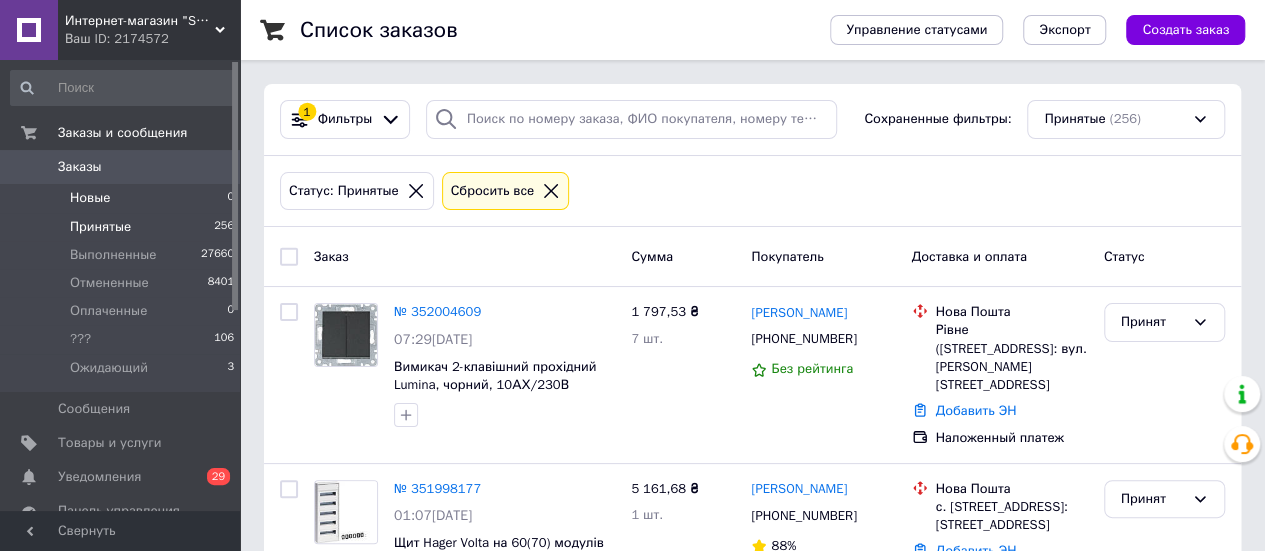 click on "Новые" at bounding box center (90, 198) 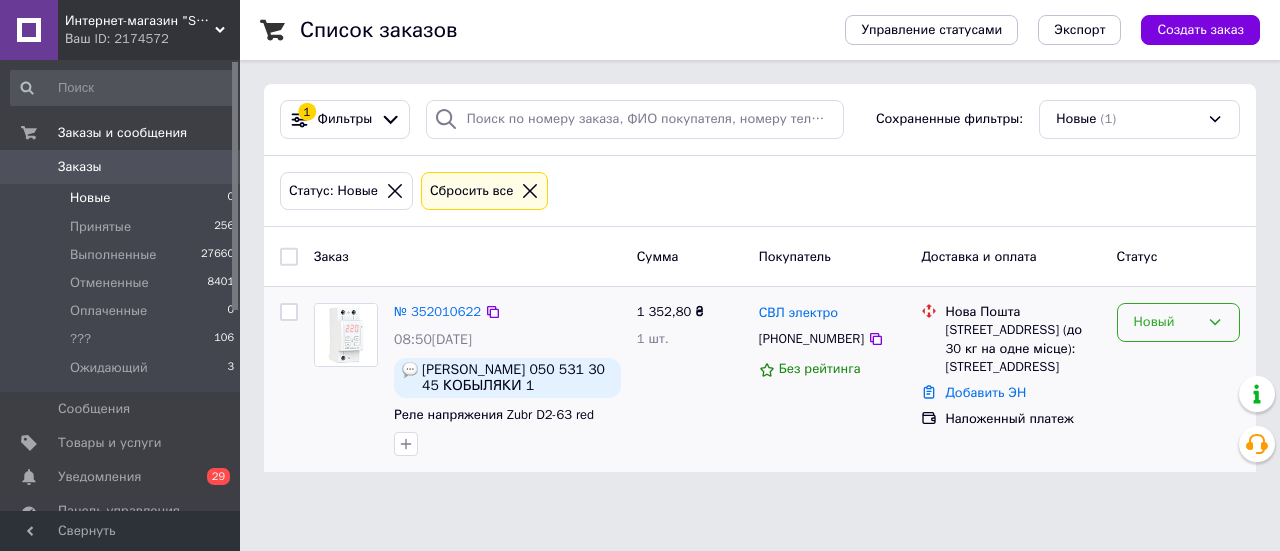 click on "Новый" at bounding box center [1166, 322] 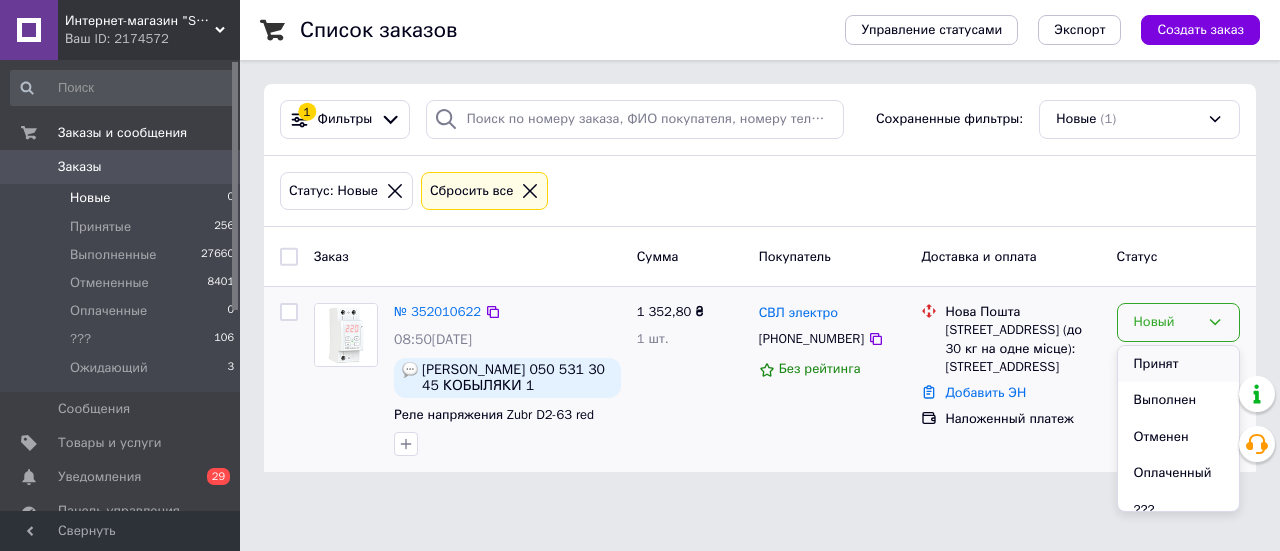 click on "Принят" at bounding box center (1178, 364) 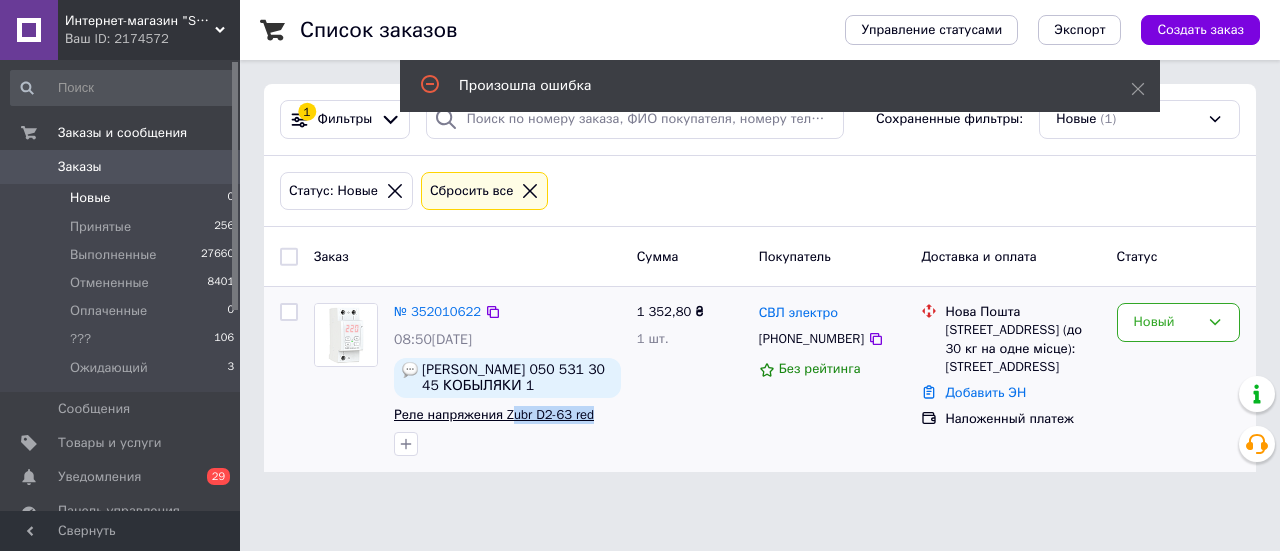 drag, startPoint x: 602, startPoint y: 411, endPoint x: 508, endPoint y: 412, distance: 94.00532 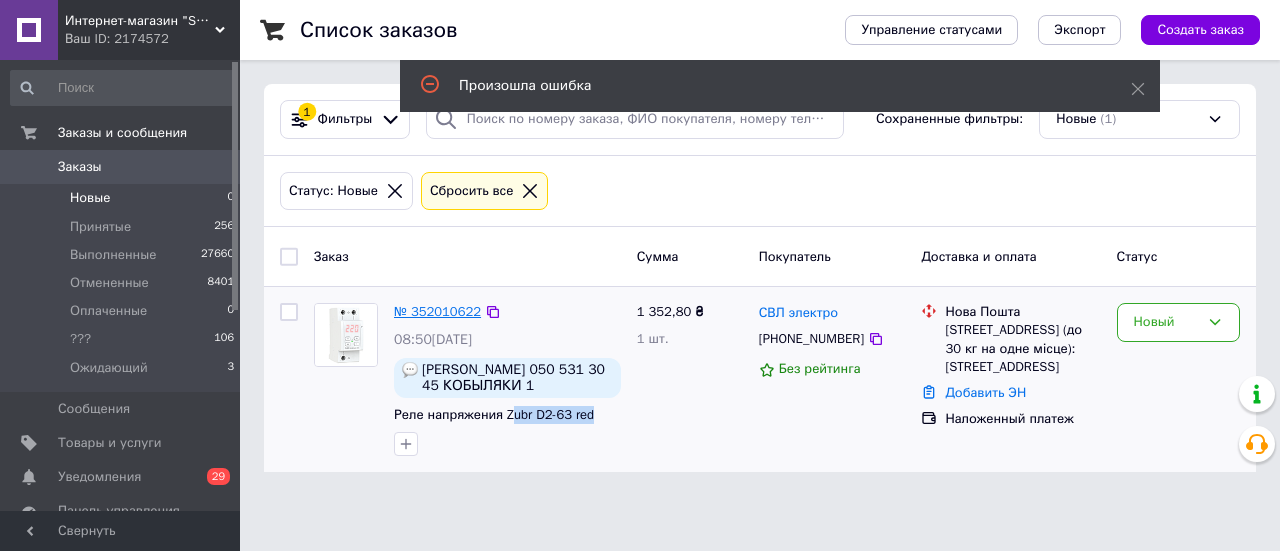 click on "№ 352010622" at bounding box center (437, 311) 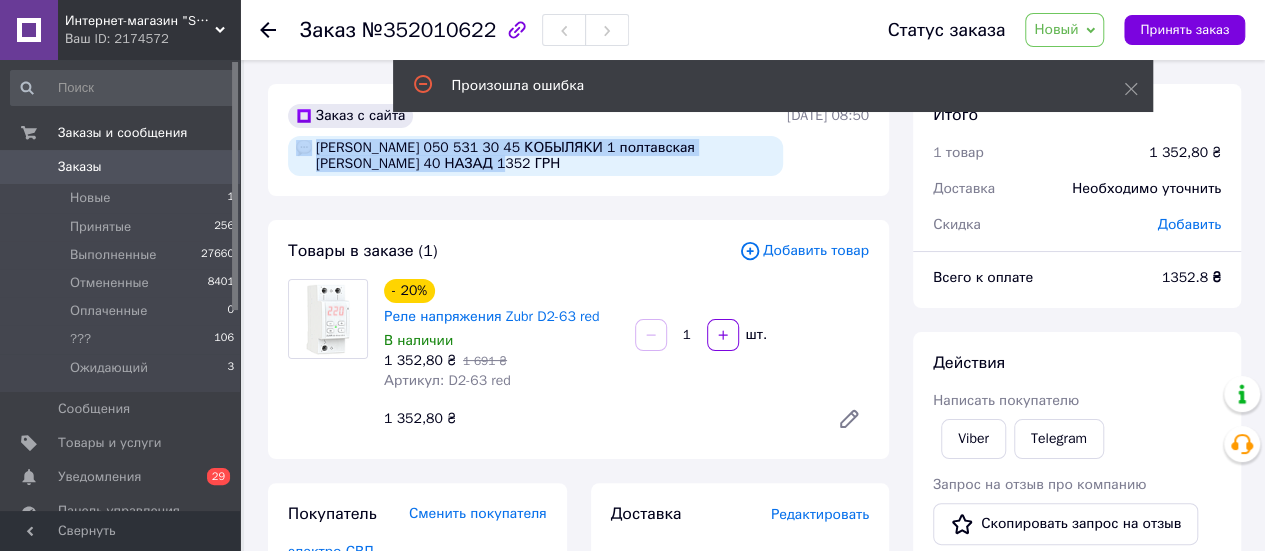 drag, startPoint x: 435, startPoint y: 169, endPoint x: 312, endPoint y: 145, distance: 125.31959 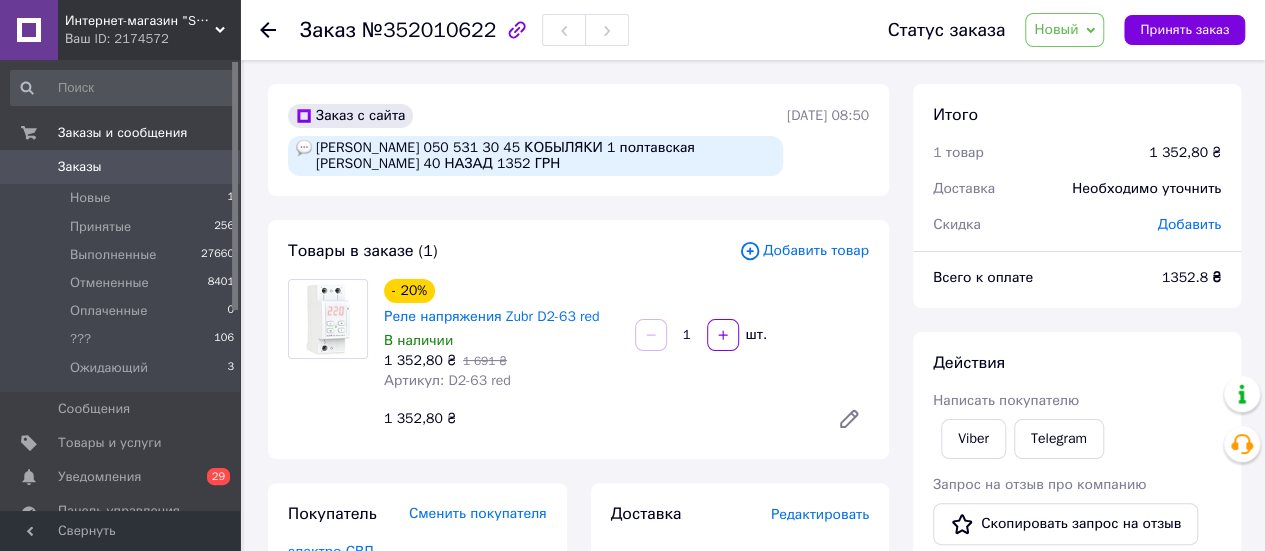click on "Доставка Редактировать Нова Пошта (платная) Получатель электро СВЛ Телефон получателя [PHONE_NUMBER] Адрес [STREET_ADDRESS] (до 30 кг на одне місце): [STREET_ADDRESS] Дата отправки [DATE] Плательщик Получатель Оценочная стоимость 1 352.80 ₴ Сумма наложенного платежа 1 352.80 ₴ Комиссия за наложенный платёж 47.06 ₴ Плательщик комиссии наложенного платежа Получатель Передать номер или Сгенерировать ЭН" at bounding box center [740, 923] 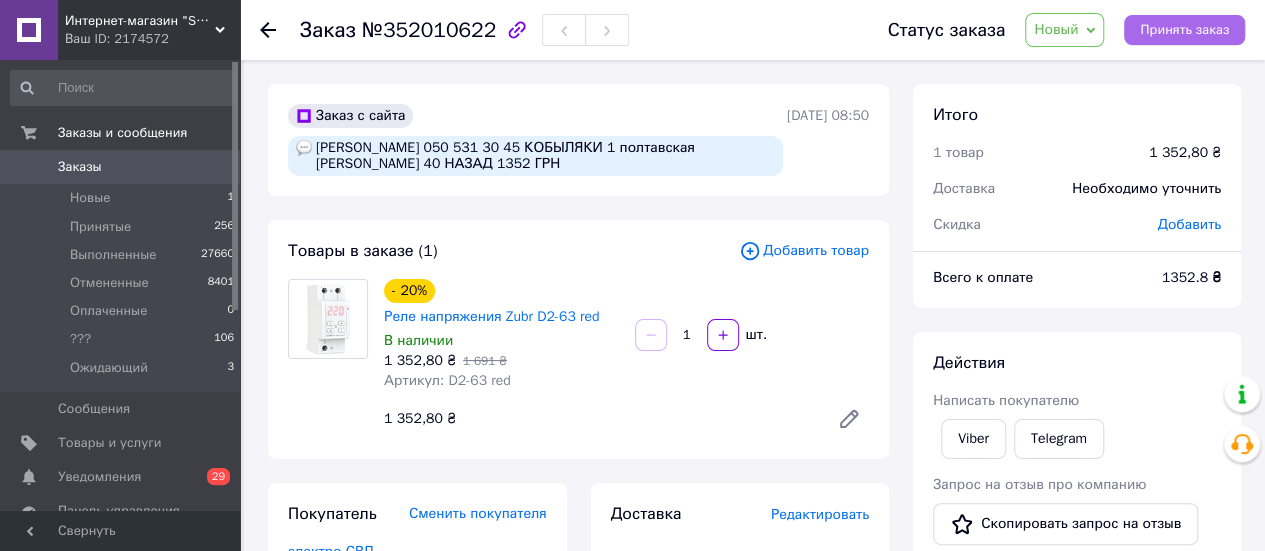 drag, startPoint x: 1198, startPoint y: 27, endPoint x: 1188, endPoint y: 37, distance: 14.142136 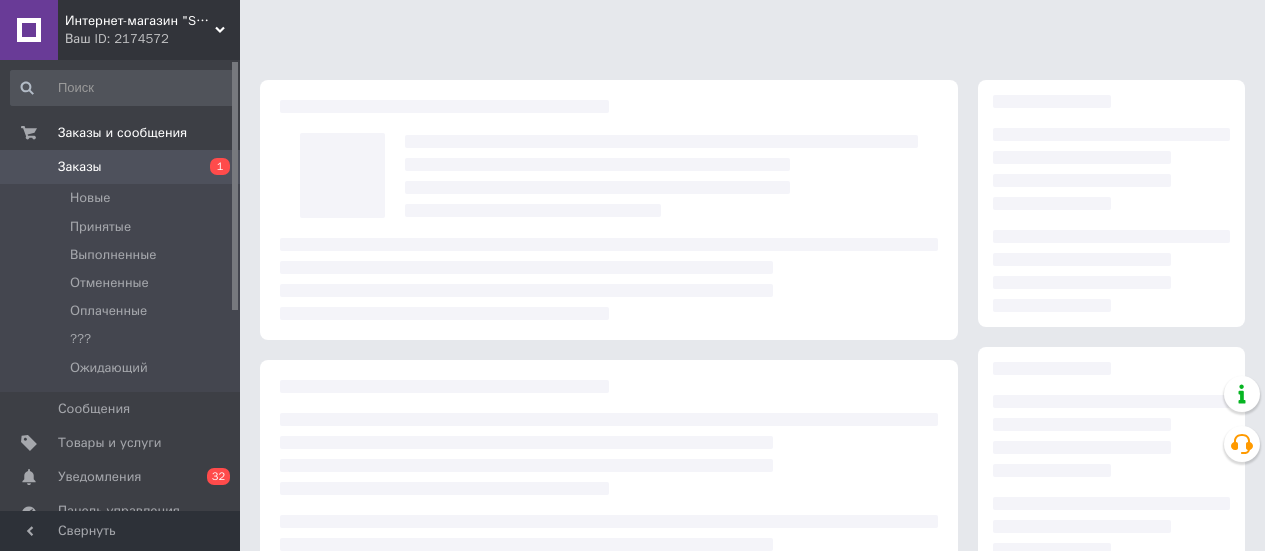 scroll, scrollTop: 0, scrollLeft: 0, axis: both 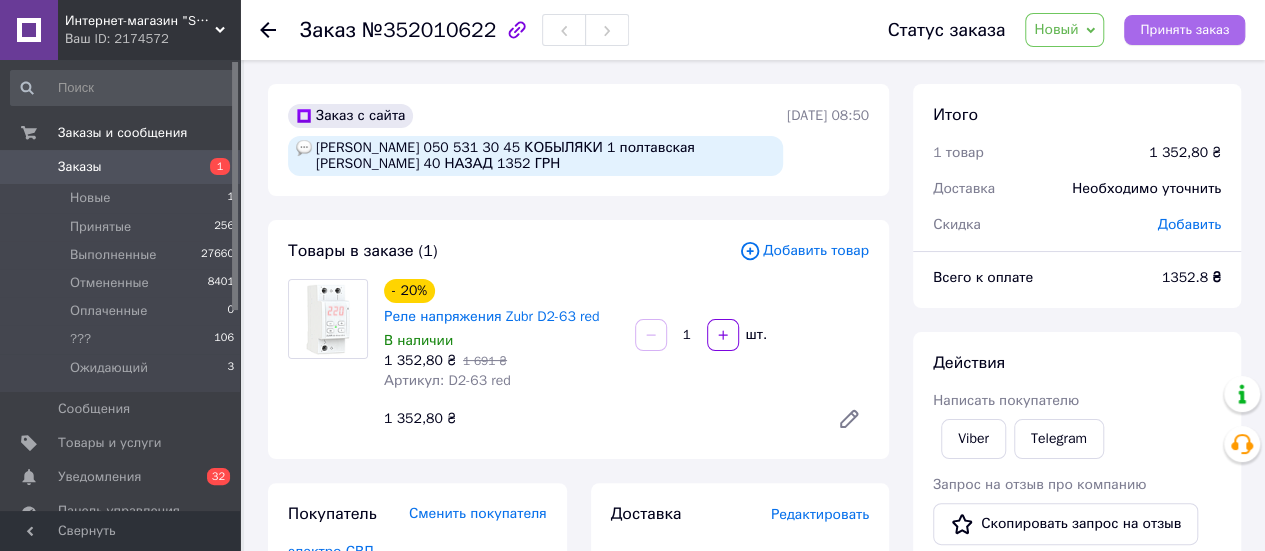 click on "Принять заказ" at bounding box center (1184, 30) 